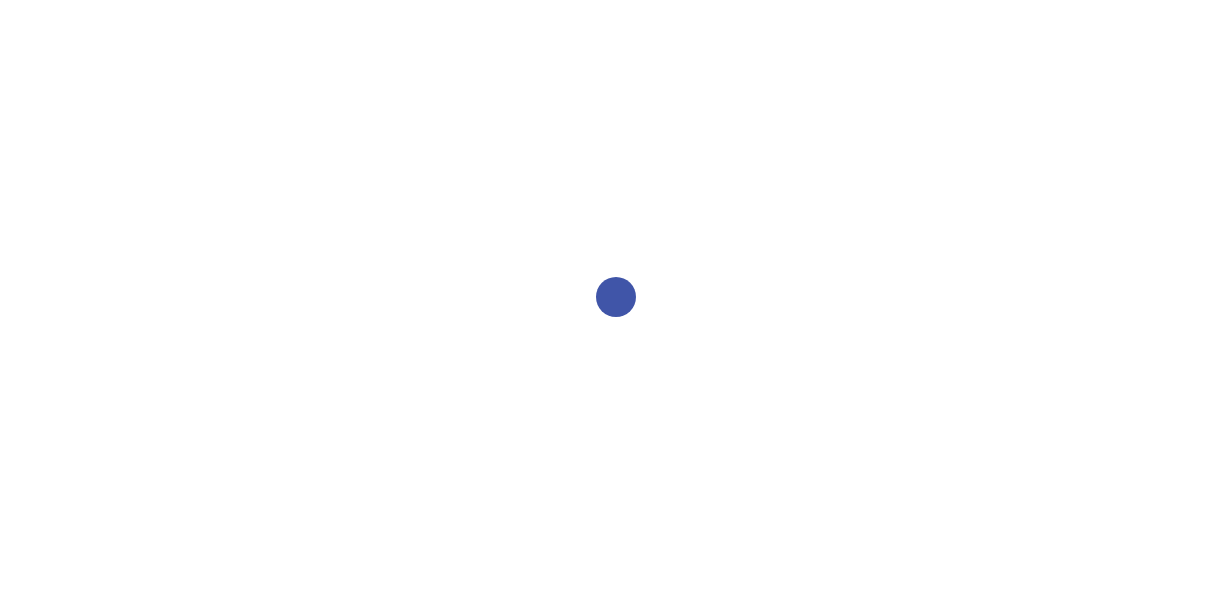 scroll, scrollTop: 0, scrollLeft: 0, axis: both 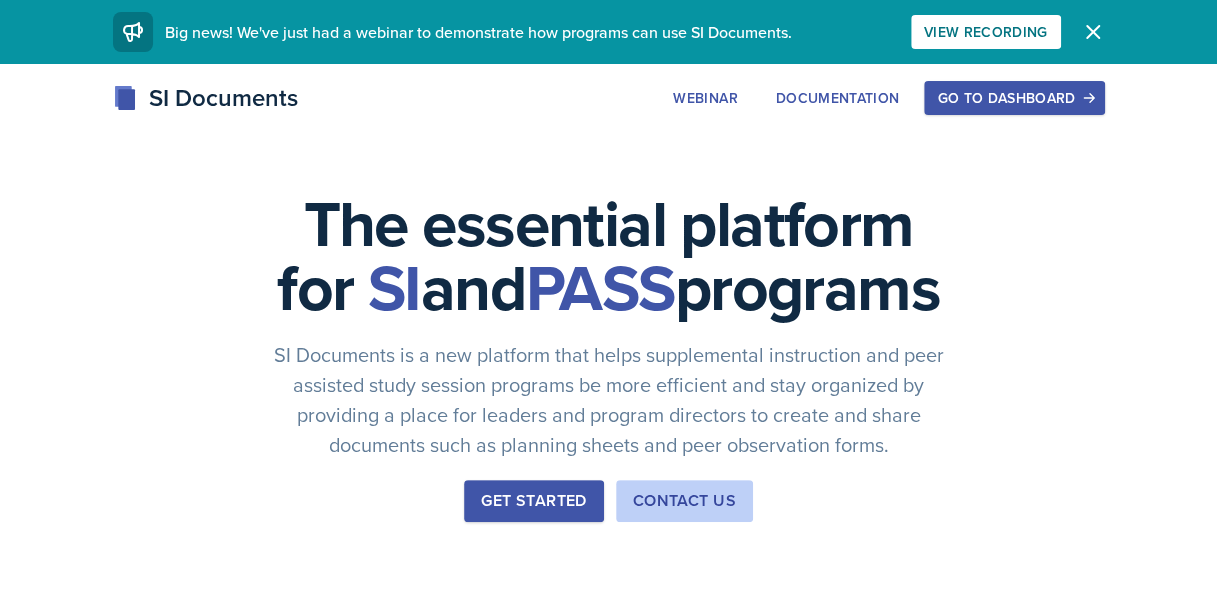 click on "Go to Dashboard" at bounding box center [1014, 98] 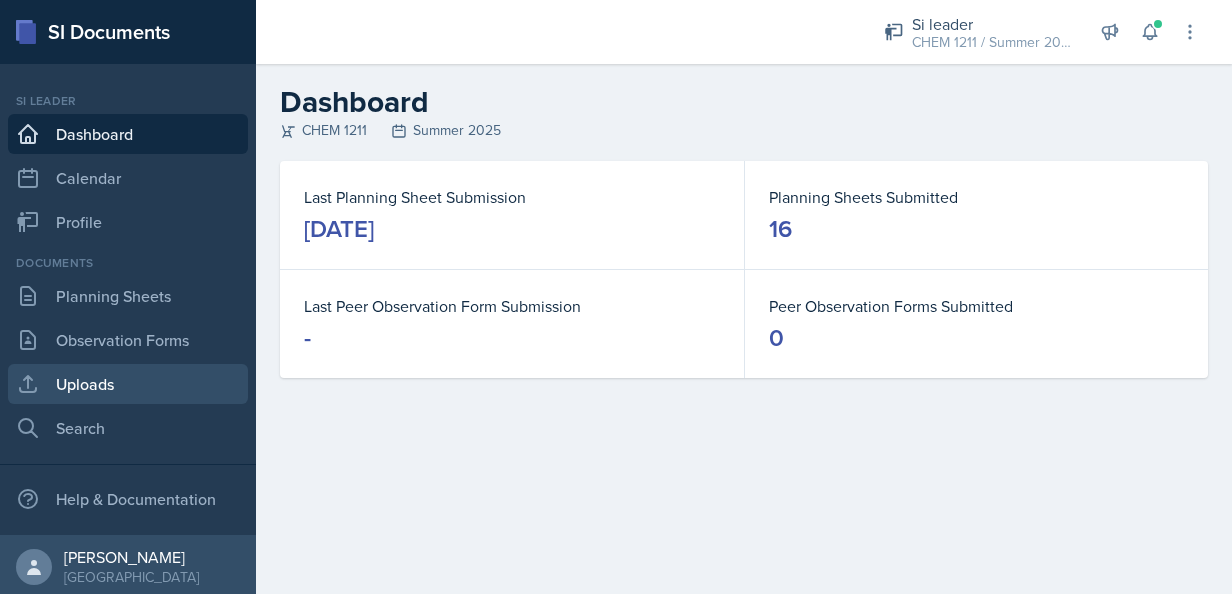 click on "Uploads" at bounding box center [128, 384] 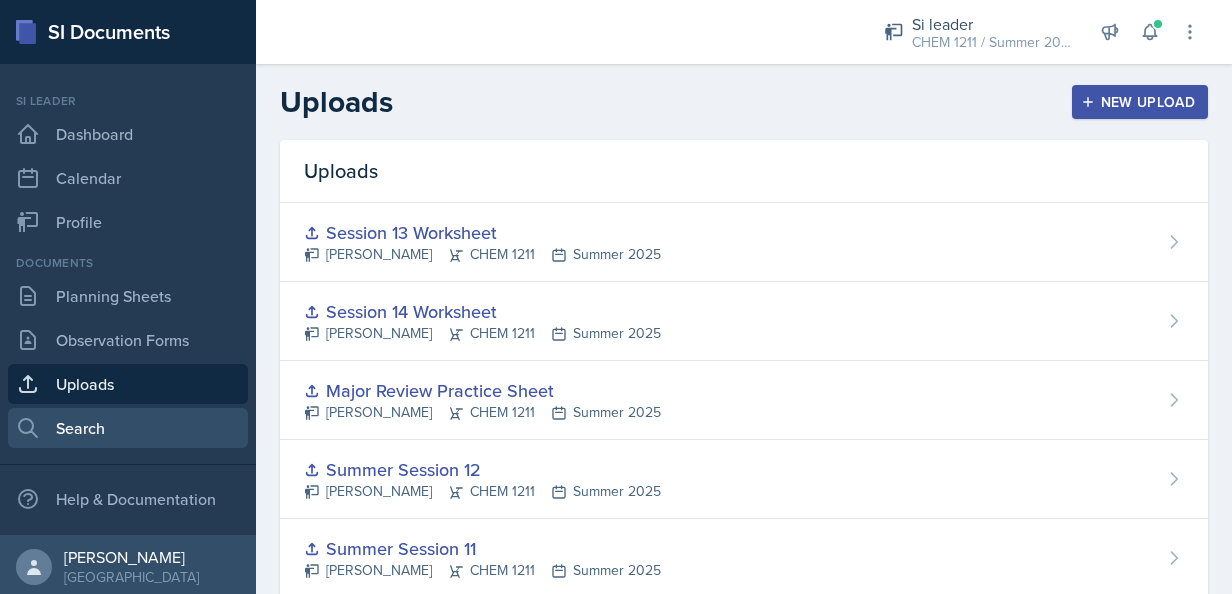 click on "Search" at bounding box center (128, 428) 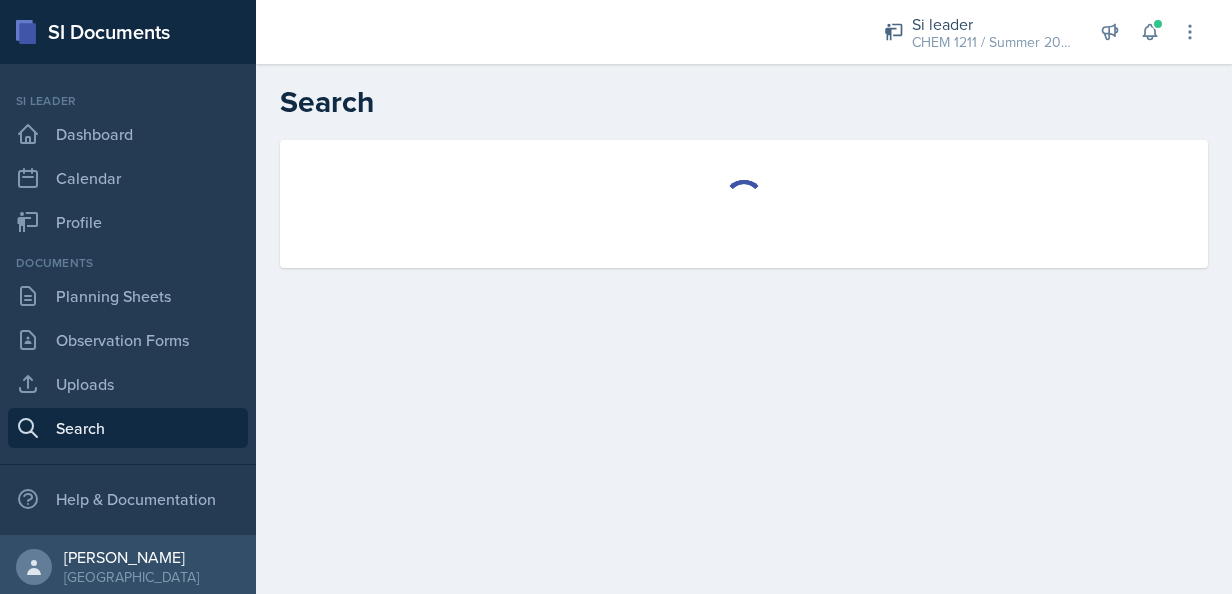 select on "all" 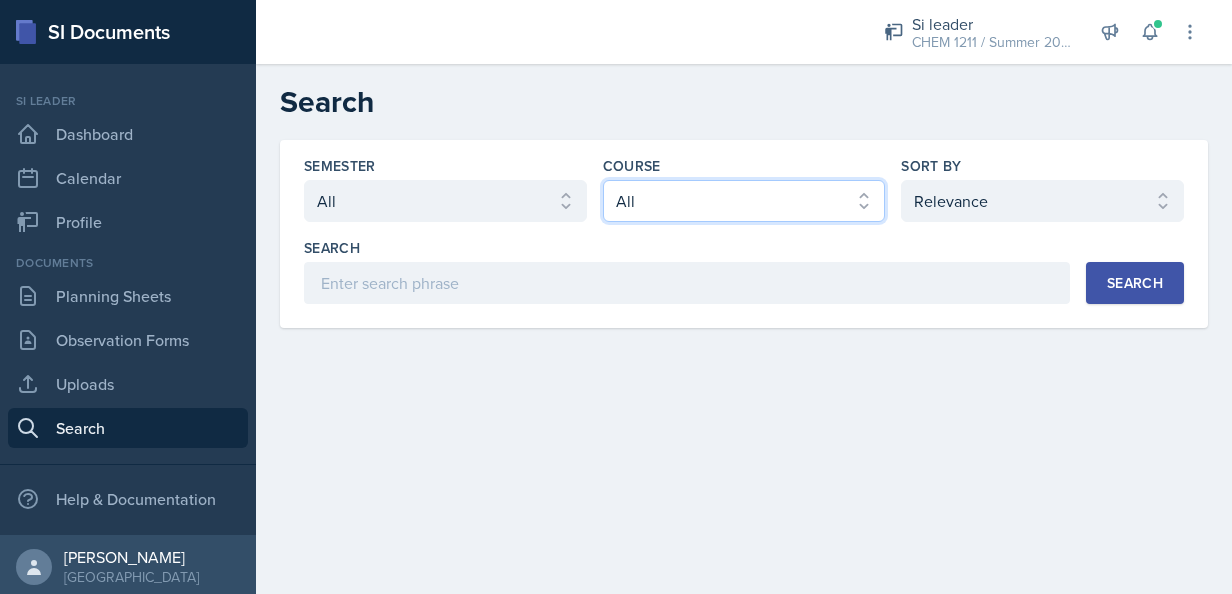click on "Select course   All ACCT 2101 ACCT 2102 ACCT 4050 ANTH 1102 ANTH 3301 ARCH 1000 ARCH 1000 ARCH 1241 ARCH 2111 ARCH 2211 ARCH 2242 ARCH 3211 ARCH 3212 ARCH 3212 ART 1107 BIOL 1107 BIOL 1107L BIOL 1108 BIOL 1108/BIOL 1108L BIOL 2221 BIOL 2221Lab BIOL 2222 BIOL 2222/BIOL 2222L BIOL 2222Lab BIOL 2251 BIOL 2251L BIOL 2252 BIOL 2252L BIOL 3300 BIOL 3340 BLAW 2200 CHEM 1151 CHEM 1152 CHEM 1211 CHEM 1212 CHEM 2800 CHEM 3361 CHEM 3362 CHEM 3500 CHEM 3601 COM 2135 COMM 2135 DANC 1107 DATA 1501 ECON 2300 ECON 3300 EE 2301 ENGL 1101 ENGL 1102 ENGR 2214 ENGR 3122 ENGR 3131 ENGR 3343 FIN 4220 FIN 4360 FREN 1002 FREN 1002 GEOG 1101 GEOG 1112 HIST 1111 HIST 1112 HIST 2111 HIST 2112 IS 2200 IS 3260 LDRS 2300 MATH 1001 MATH 1111 MATH 1113 MATH 1160 MATH 1179 MATH 1190 MATH 2202 MATH 2203 MATH 2306 MATH 2345 MATH 2390 MATH 3260 MGT 3200 MUSI 1107 PHIL 2010 PHYS 1111 PHYS 1112 PHYS 2211 PHYS 2212 POLS 1101 POLS 2401 PSYC 1101 PSYC 2000 PSYC 2210 PSYC 2500 PSYC 3000 PSYC 3425 PSYC 4100 PSYC 4345 PSYC 4410 SI 1101 SI 1101 SM 2300" at bounding box center [744, 201] 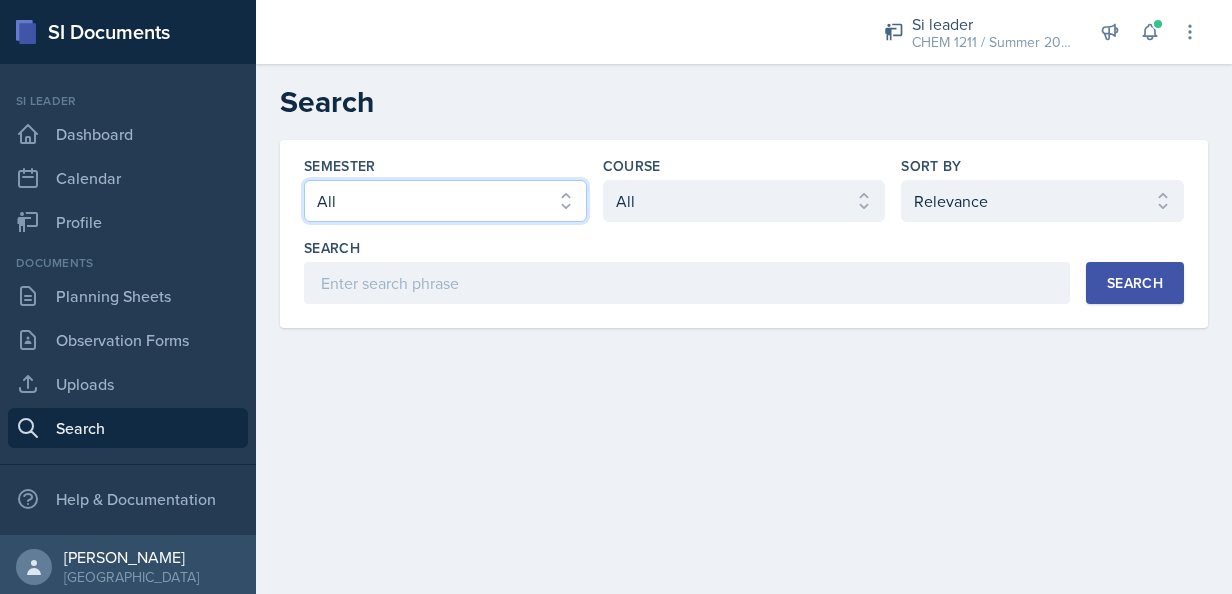 click on "Select semester   All Fall 2025 Summer 2025 Spring 2025 Fall 2024 Summer 2024 Spring 2024 Fall 2023 Summer 2023 Spring 2023 Fall 2022 Summer 2022 Spring 2022 Fall 2021 Summer 2021 Spring 2021 Fall 2020" at bounding box center (445, 201) 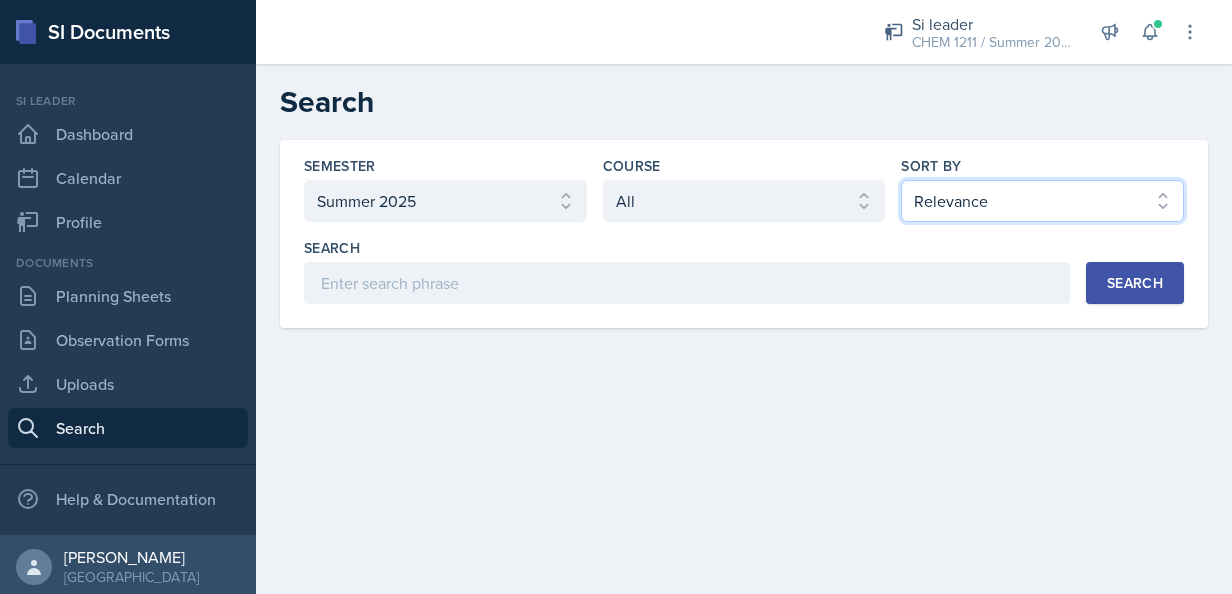 click on "Select sort by   Relevance Document Date (Asc) Document Date (Desc)" at bounding box center [1042, 201] 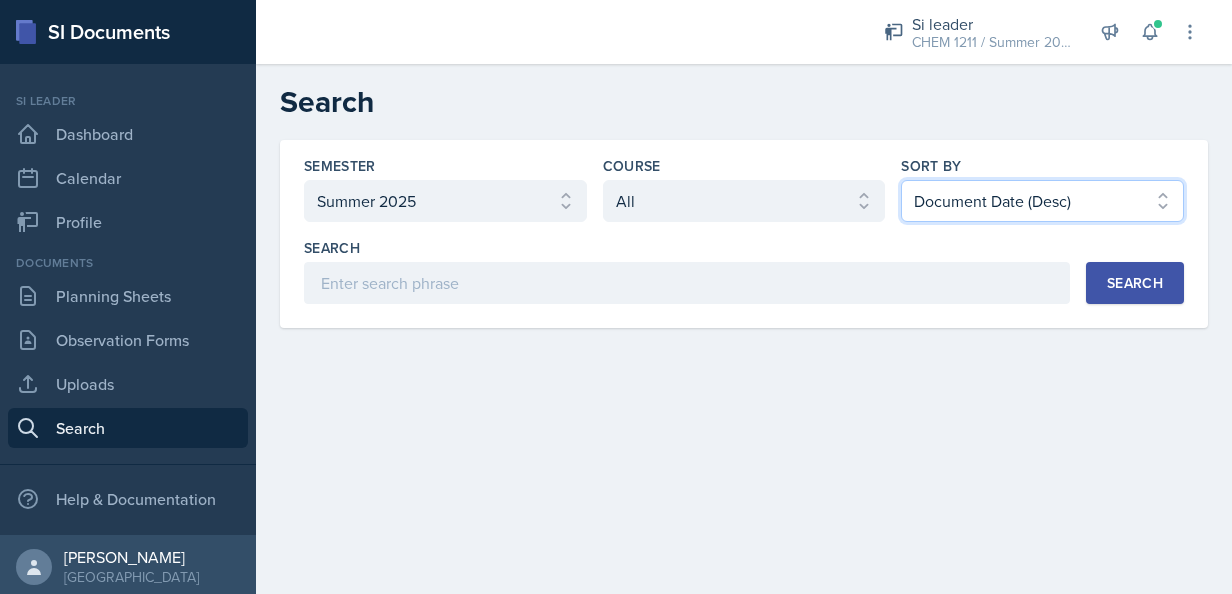 click on "Select sort by   Relevance Document Date (Asc) Document Date (Desc)" at bounding box center (1042, 201) 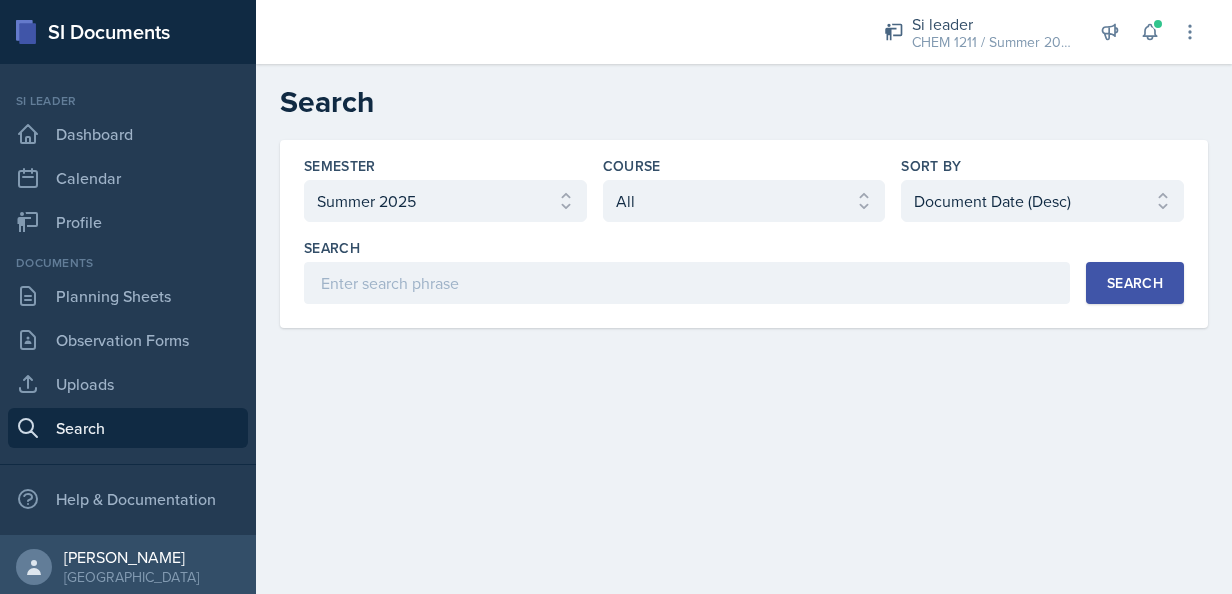 click on "Search" at bounding box center (1135, 283) 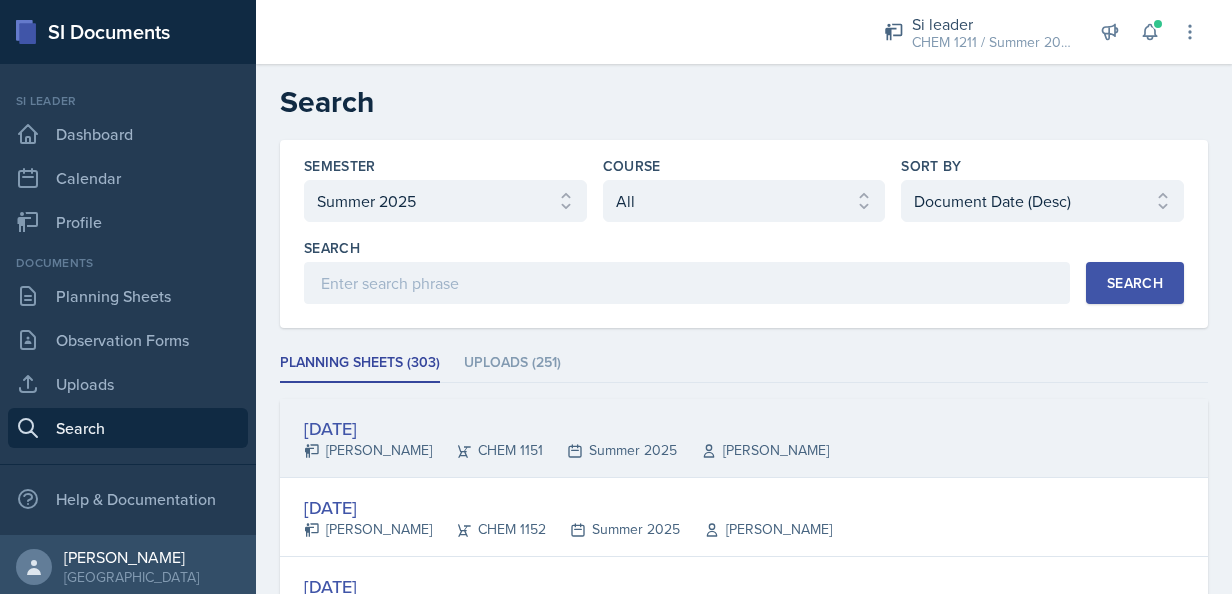 click on "[PERSON_NAME]" at bounding box center (368, 450) 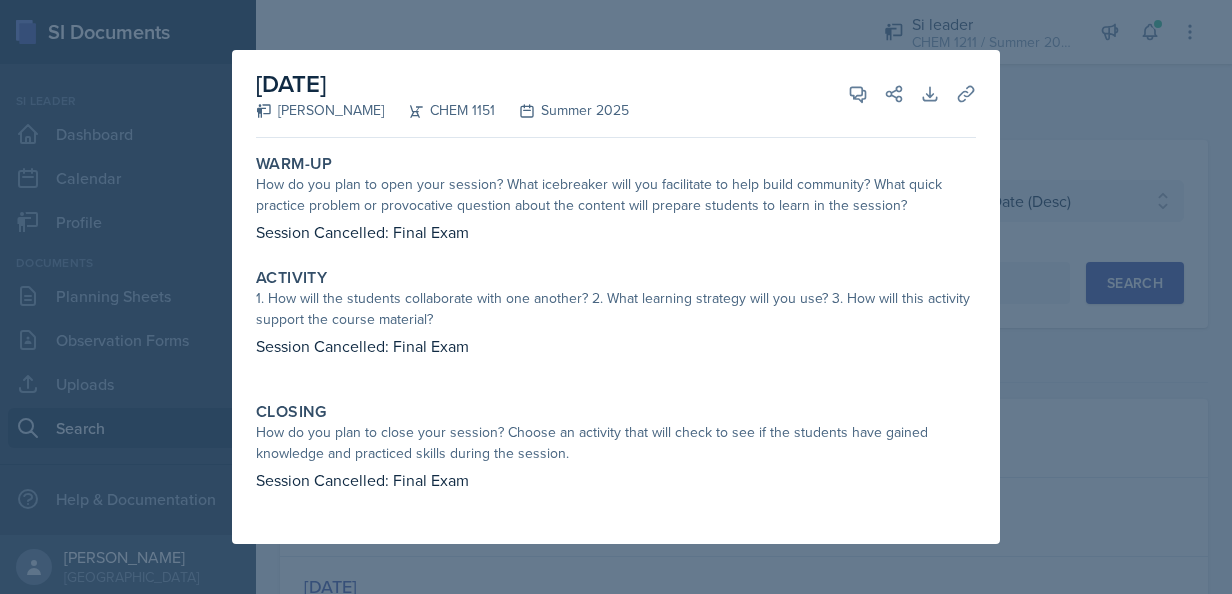 click at bounding box center [616, 297] 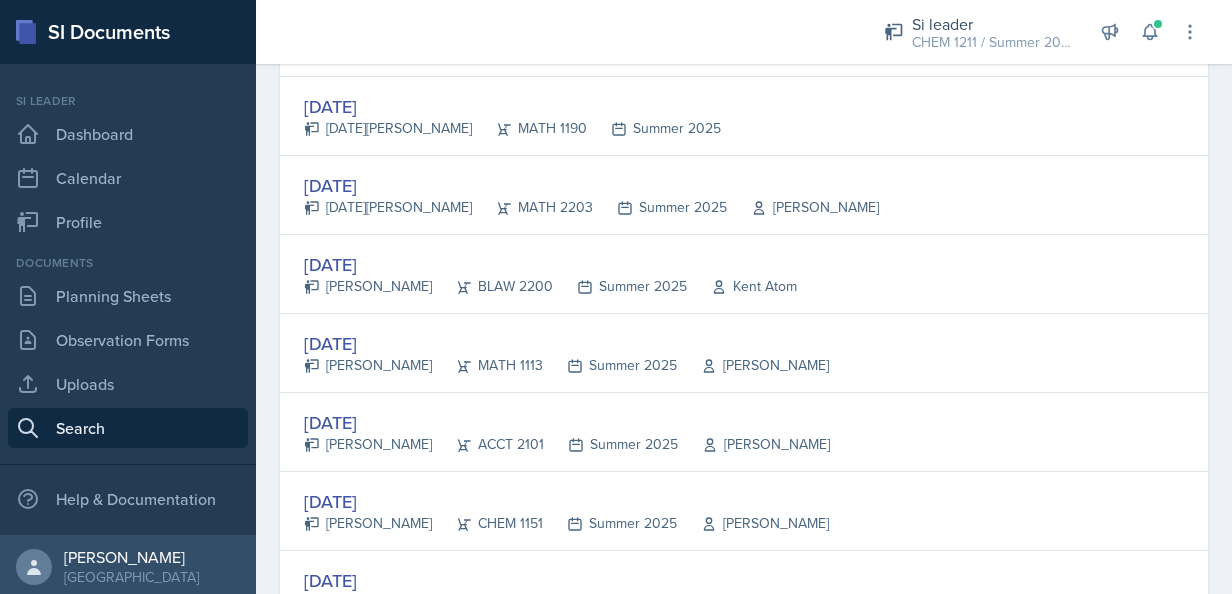 scroll, scrollTop: 520, scrollLeft: 0, axis: vertical 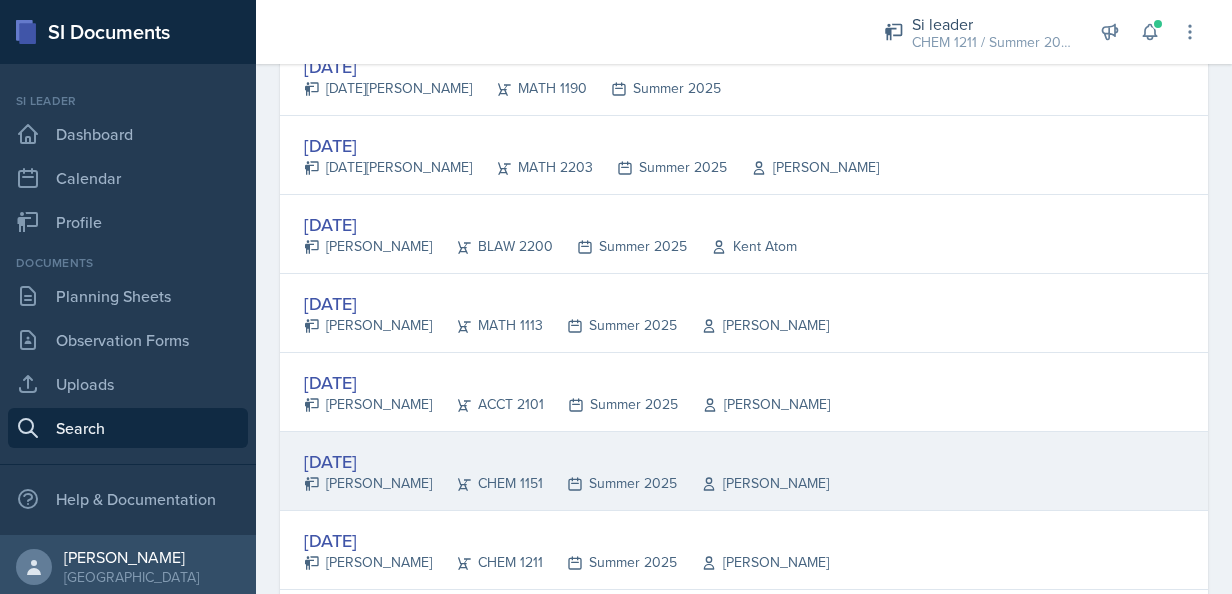 click on "[DATE]" at bounding box center (566, 461) 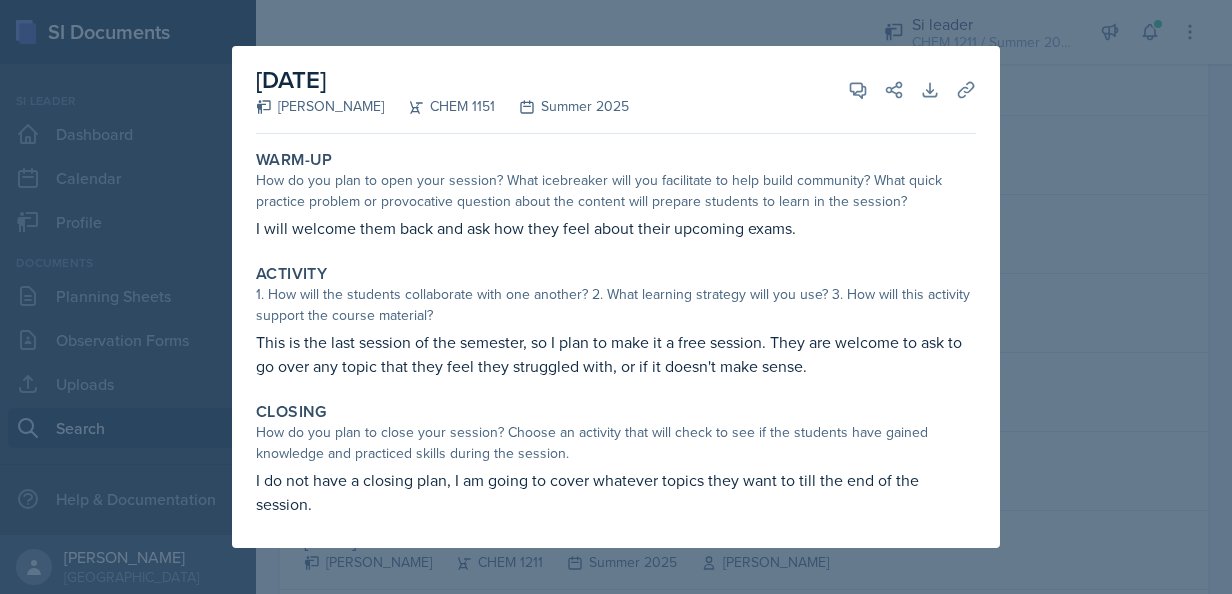 click at bounding box center (616, 297) 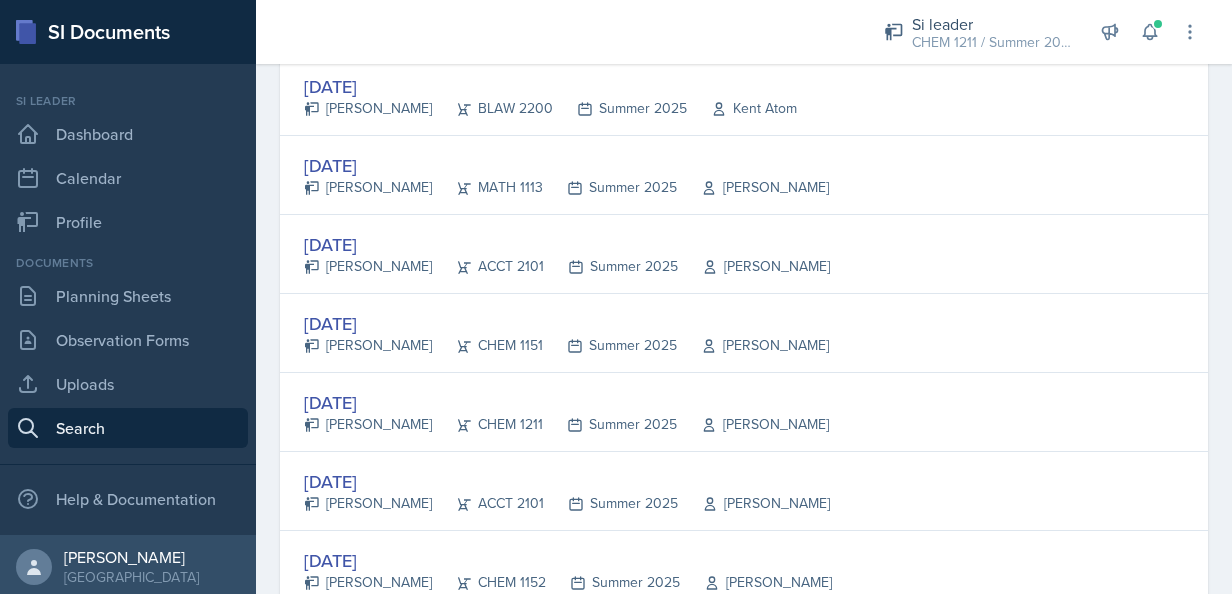 scroll, scrollTop: 680, scrollLeft: 0, axis: vertical 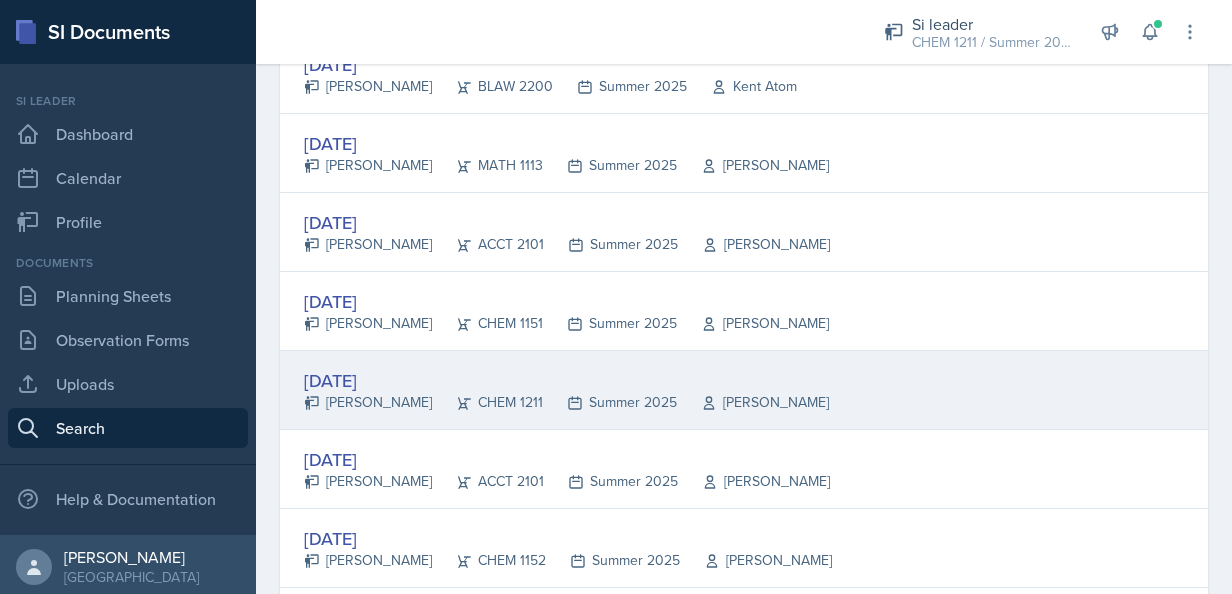 click on "[DATE]" at bounding box center [566, 380] 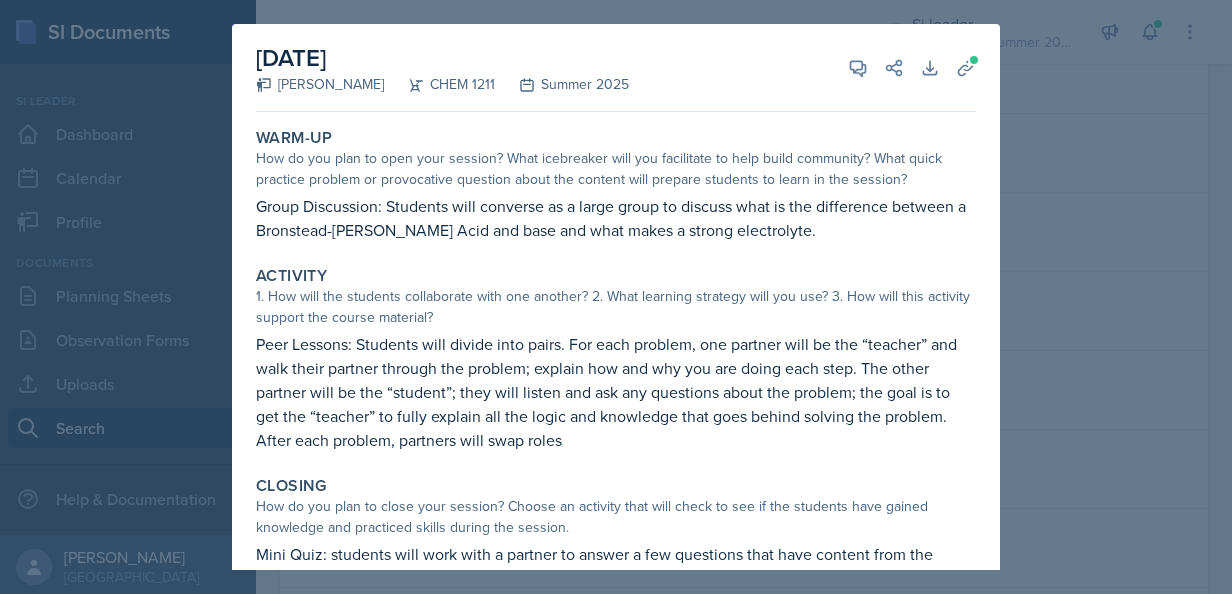 click at bounding box center (616, 297) 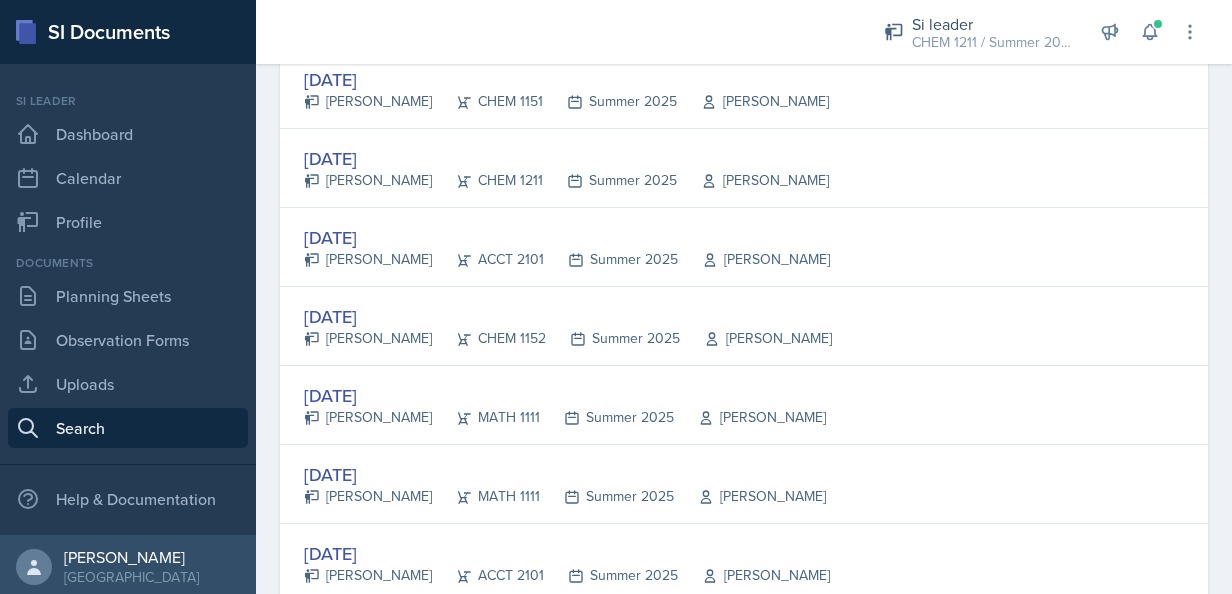 scroll, scrollTop: 920, scrollLeft: 0, axis: vertical 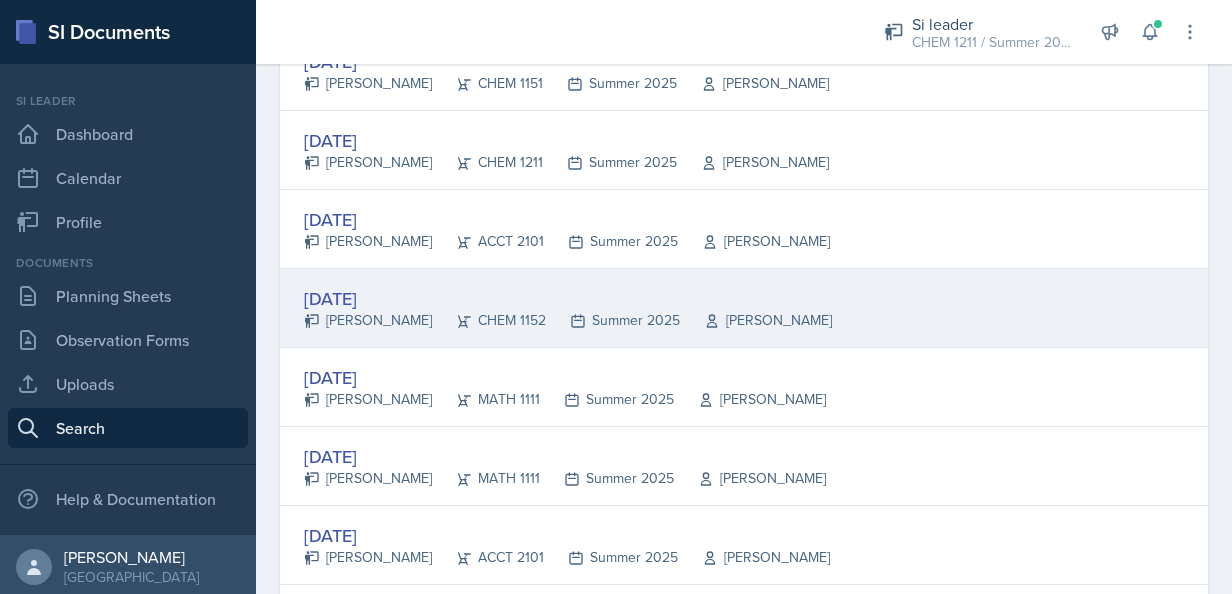 click on "[DATE]" at bounding box center [568, 298] 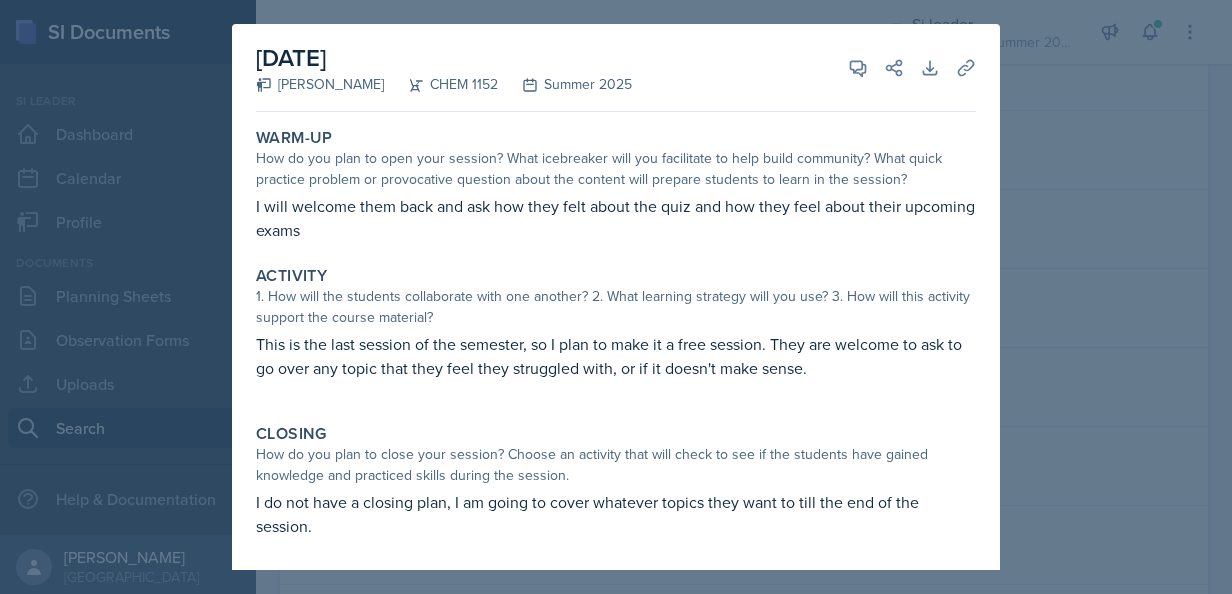 click at bounding box center [616, 297] 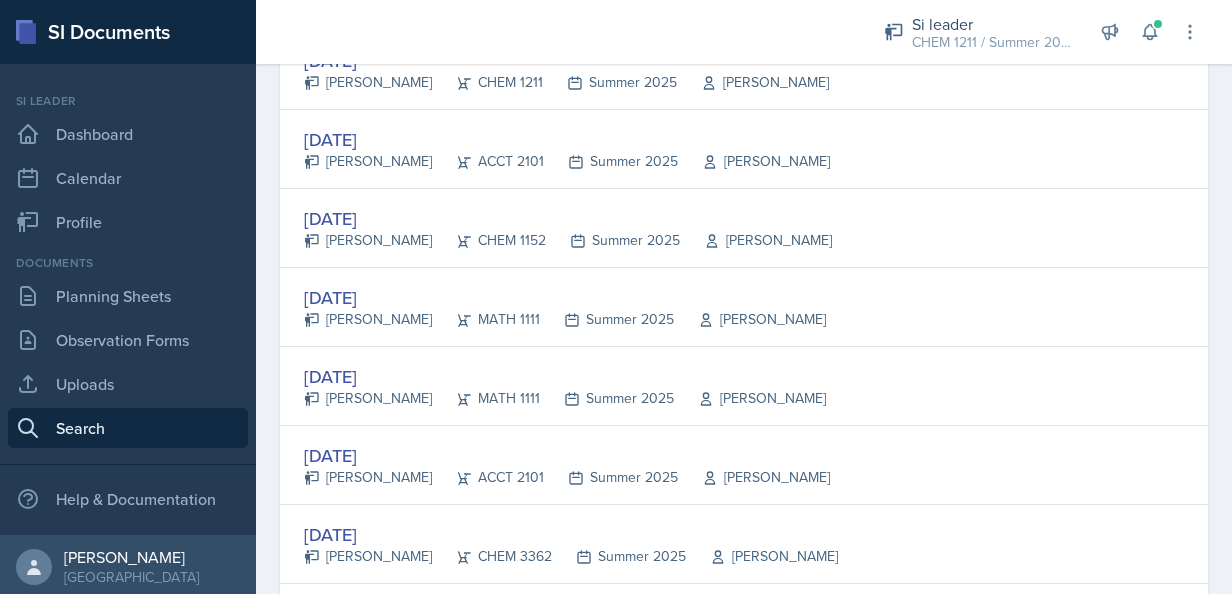scroll, scrollTop: 1040, scrollLeft: 0, axis: vertical 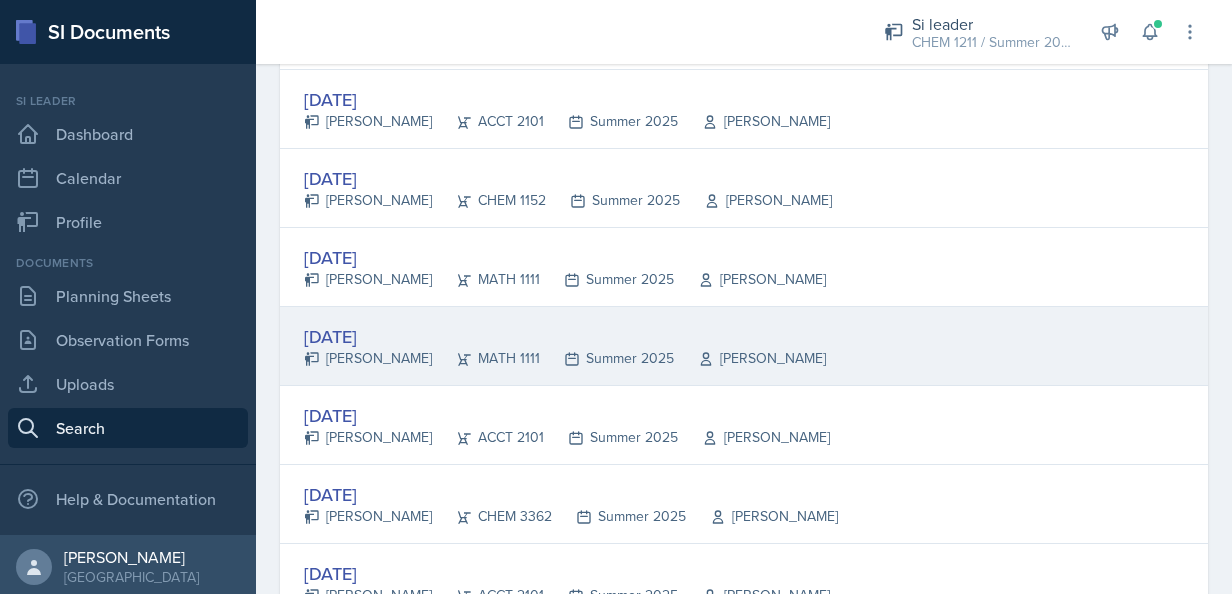 click on "[DATE]" at bounding box center (565, 336) 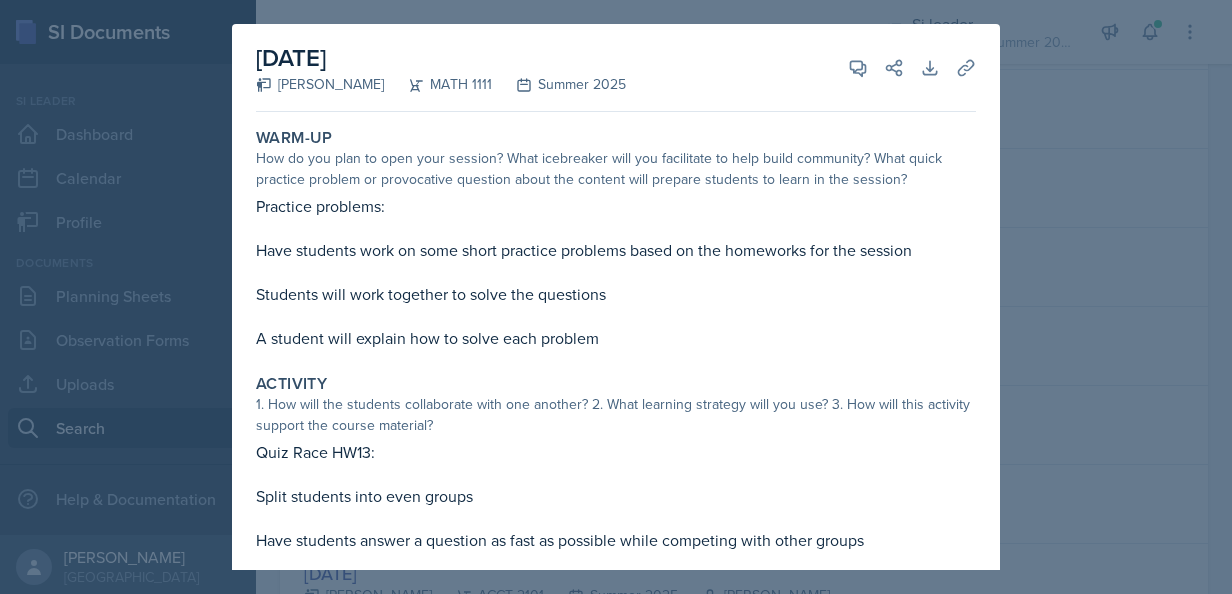 click at bounding box center [616, 297] 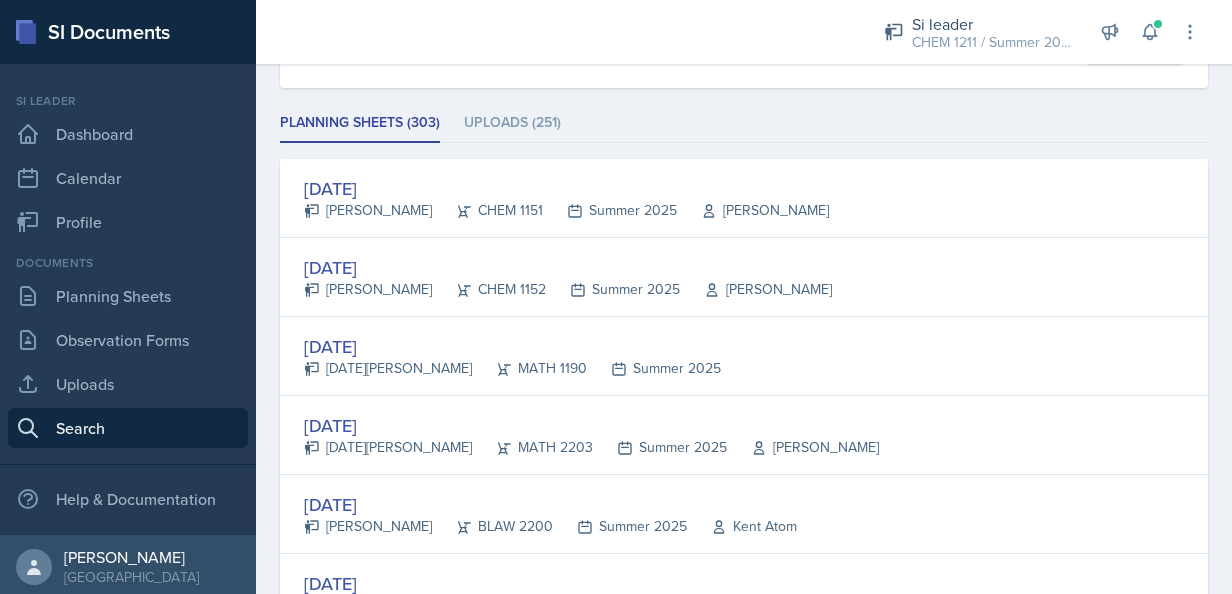 scroll, scrollTop: 200, scrollLeft: 0, axis: vertical 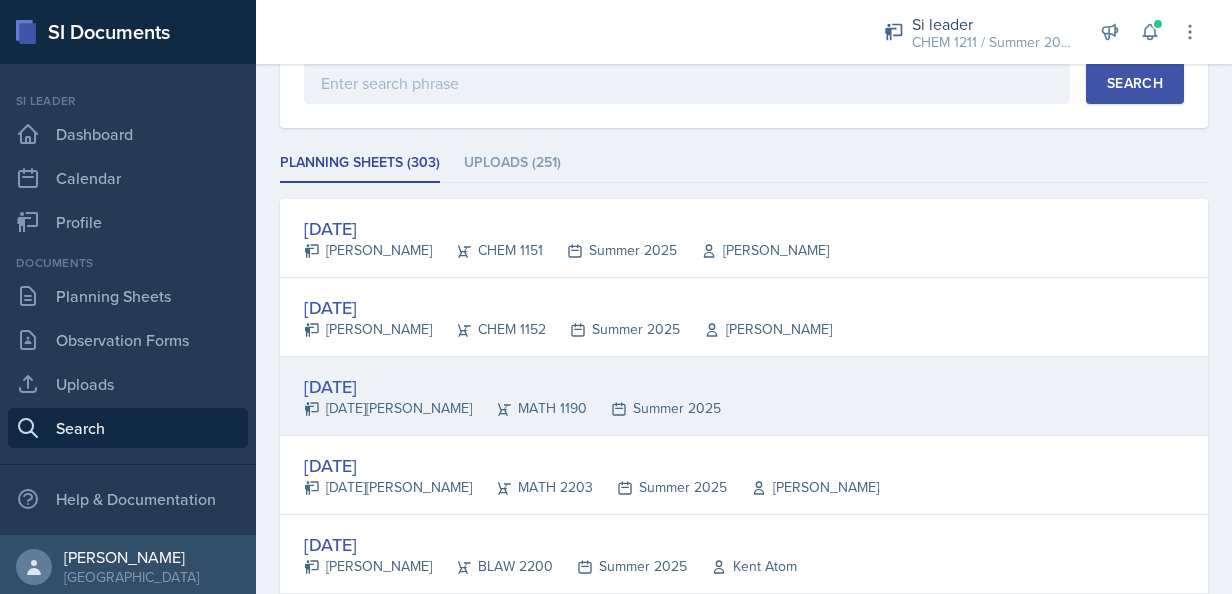 click on "[DATE]" at bounding box center [512, 386] 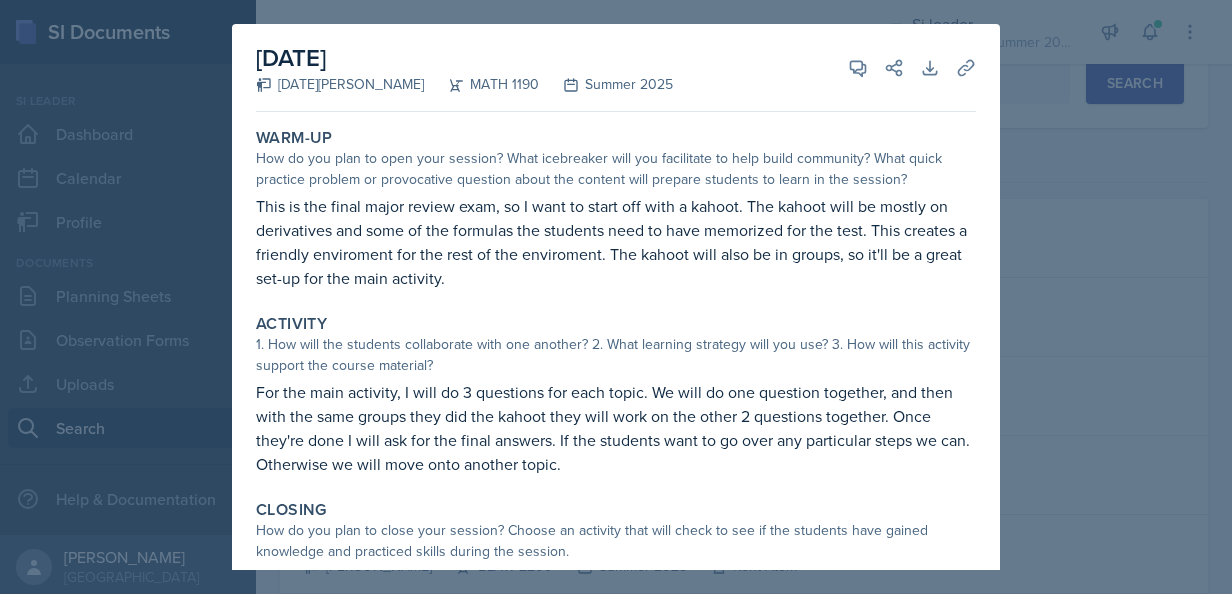click at bounding box center [616, 297] 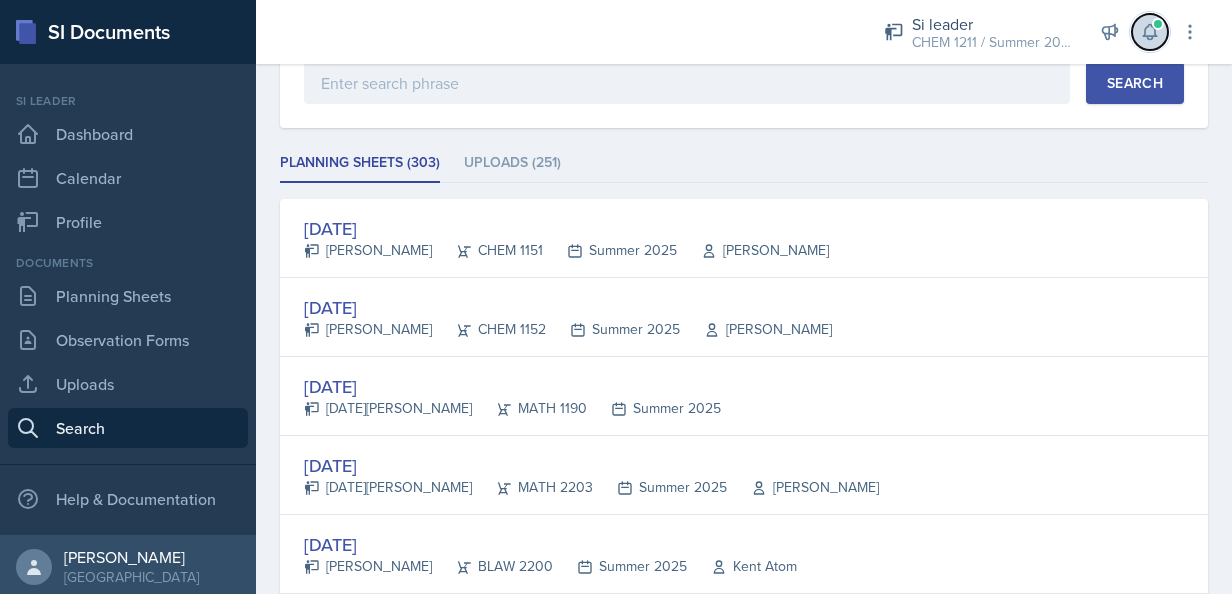 click at bounding box center (1150, 32) 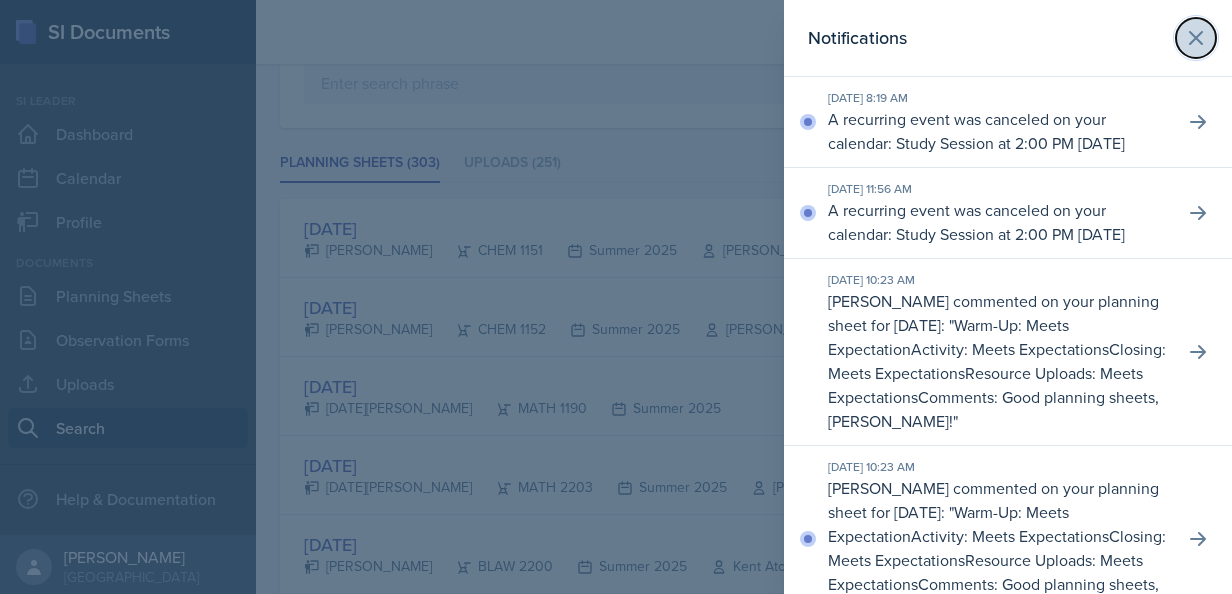 click 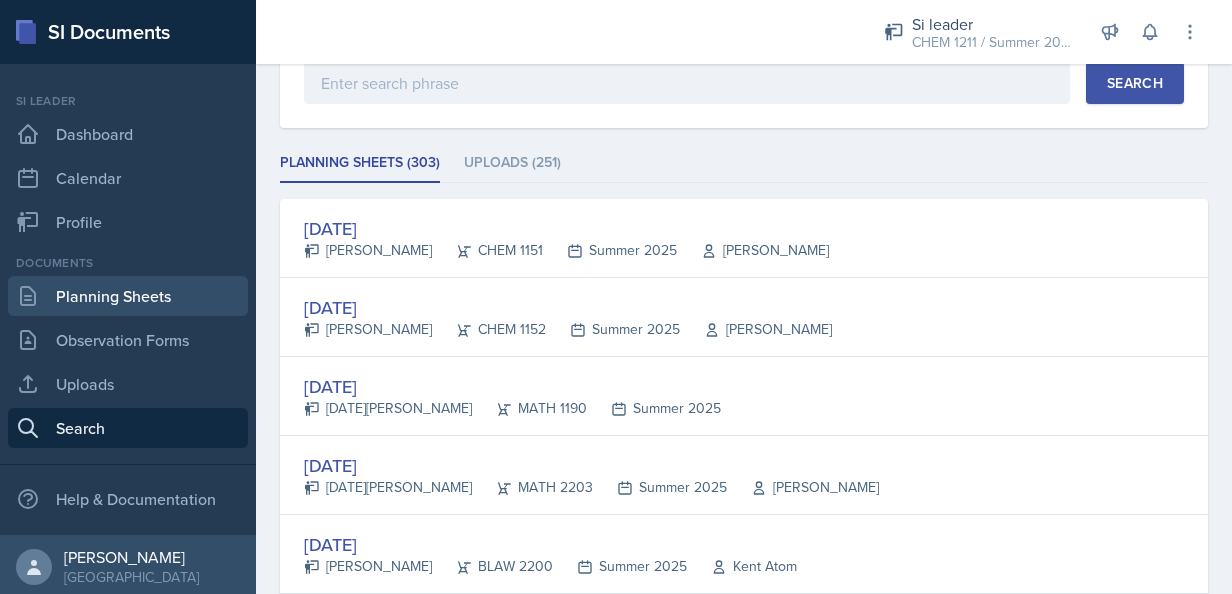 click on "Planning Sheets" at bounding box center (128, 296) 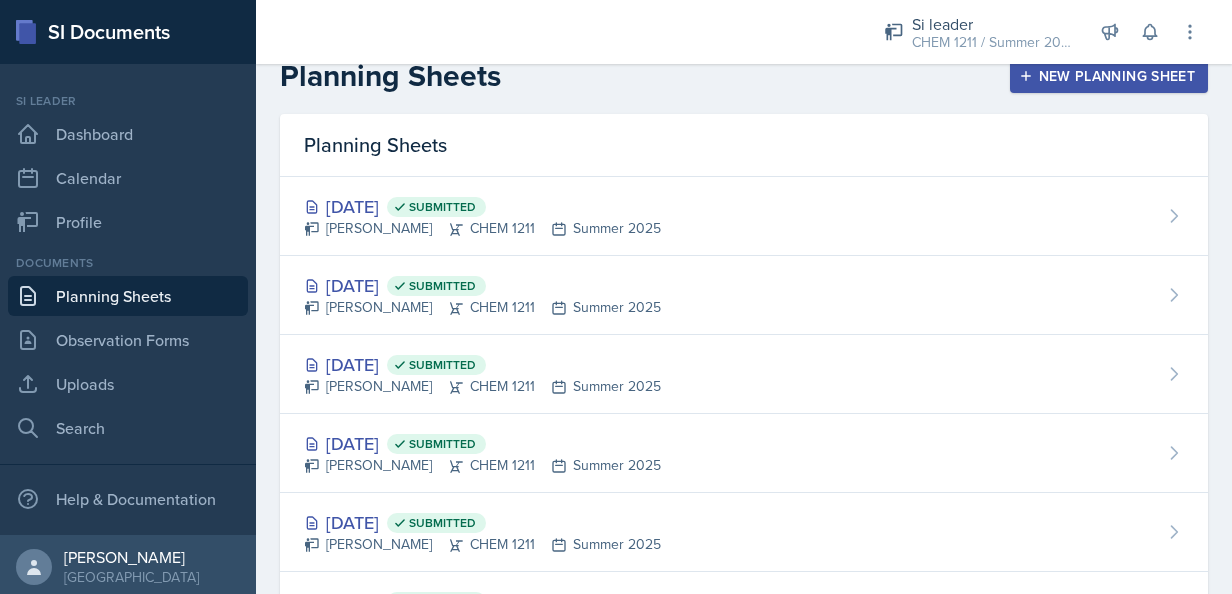 scroll, scrollTop: 0, scrollLeft: 0, axis: both 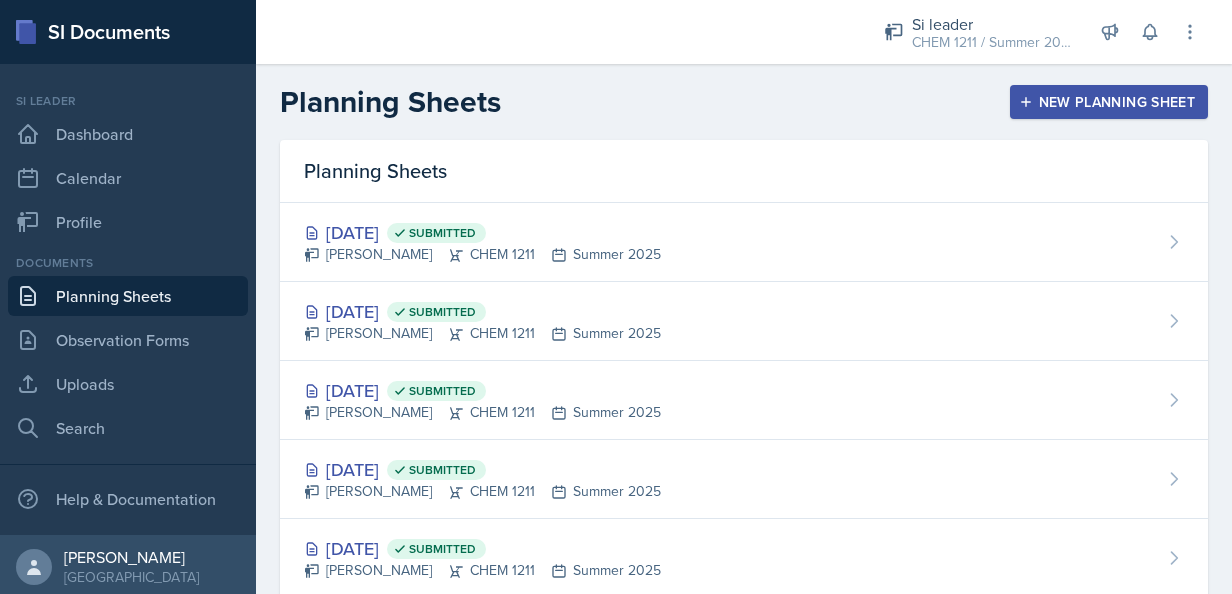 click on "New Planning Sheet" at bounding box center [1109, 102] 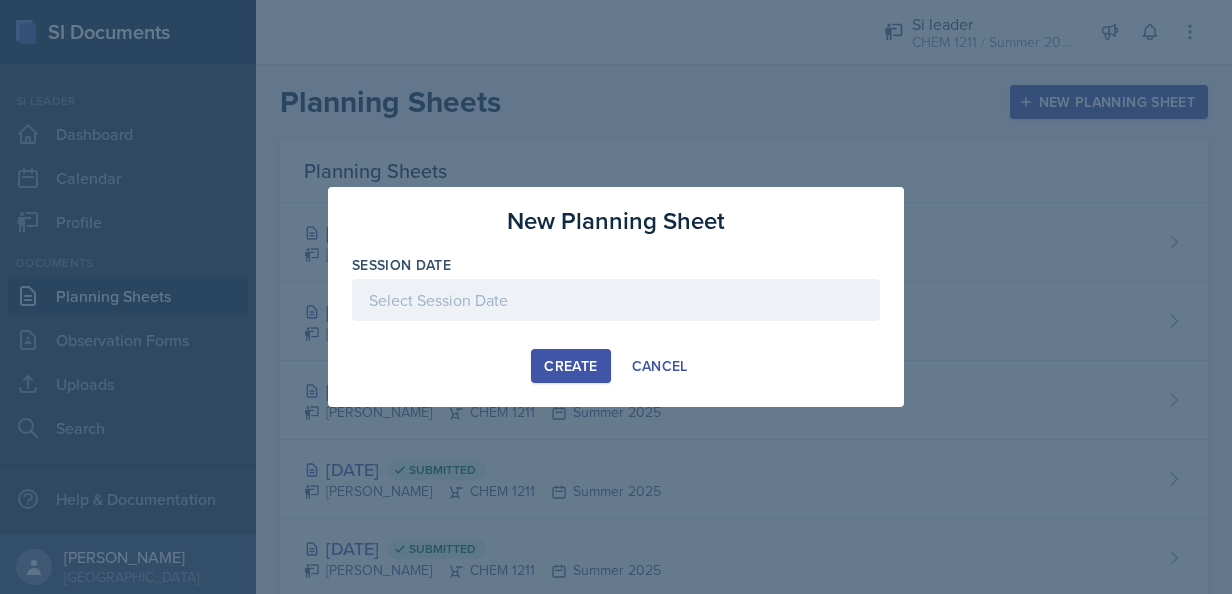 click at bounding box center [616, 300] 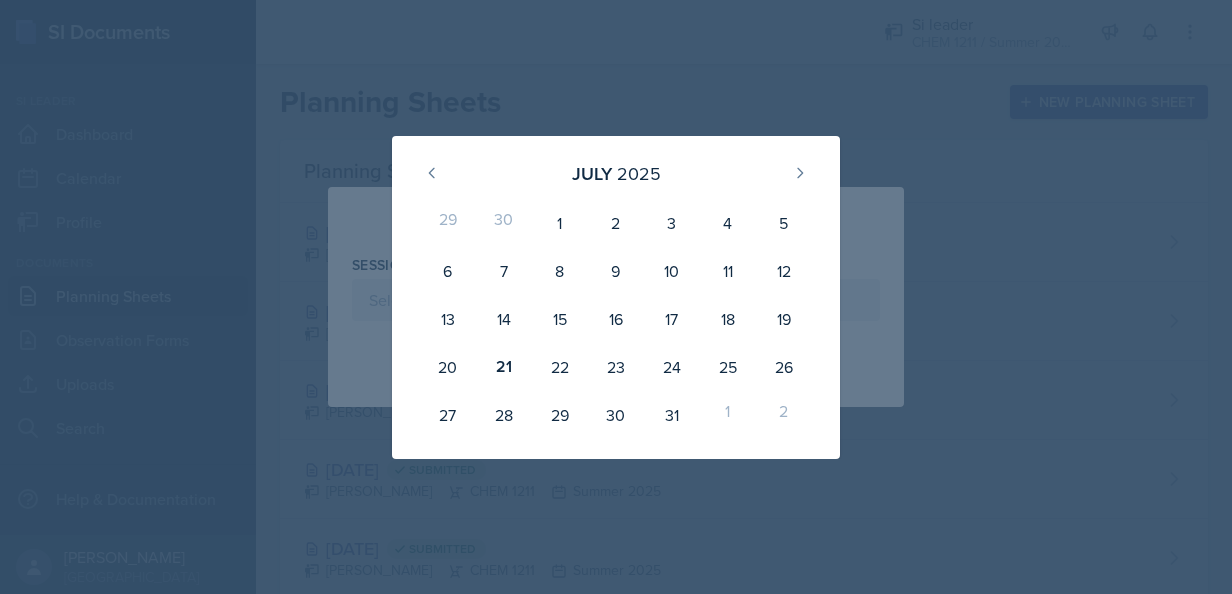 click on "[DATE]       29 30   1 2 3 4 5 6 7 8 9 10 11 12 13 14 15 16 17 18 19 20 21 22 23 24 25 26 27 28 29 30 31   1 2" at bounding box center (616, 297) 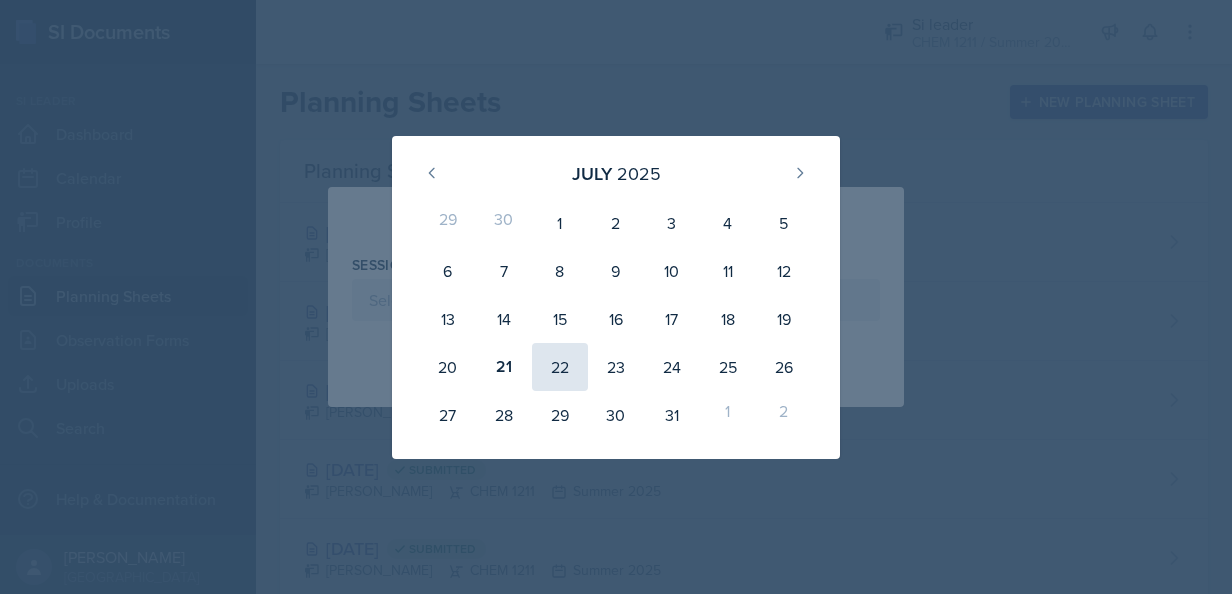 click on "22" at bounding box center (560, 367) 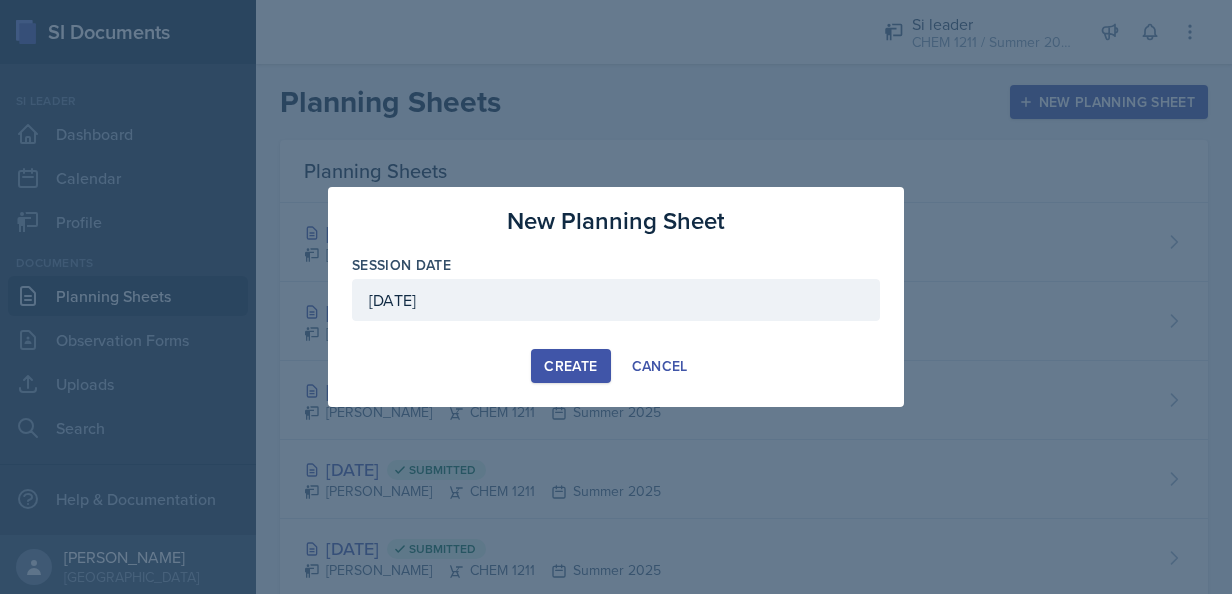 click on "Create" at bounding box center [570, 366] 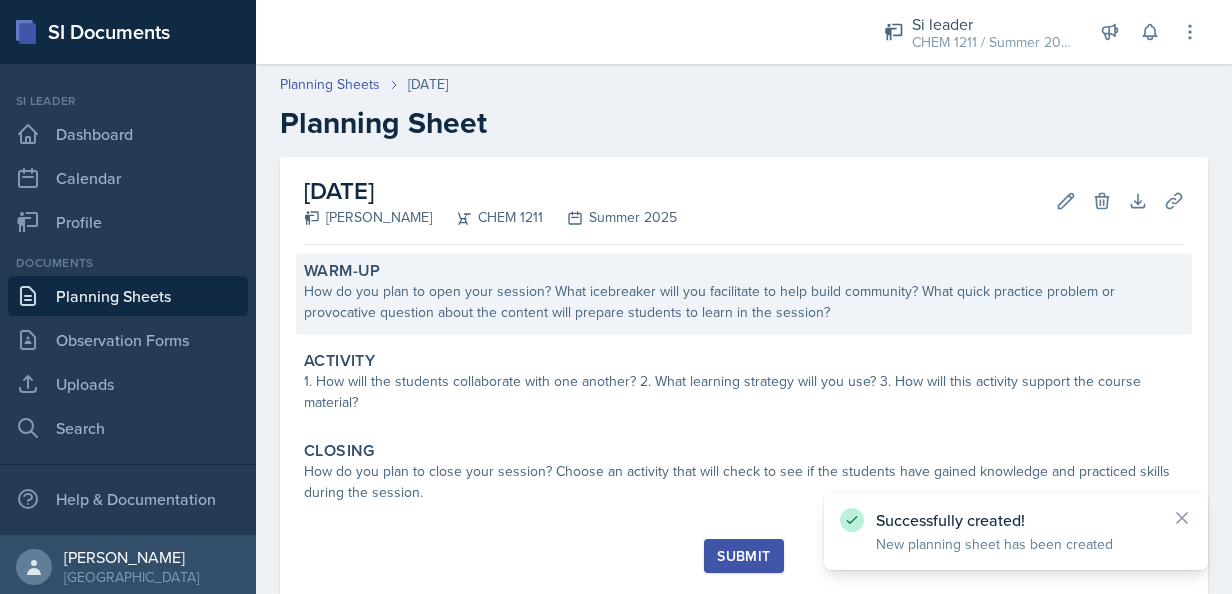 click on "How do you plan to open your session? What icebreaker will you facilitate to help build community? What quick practice problem or provocative question about the content will prepare students to learn in the session?" at bounding box center (744, 302) 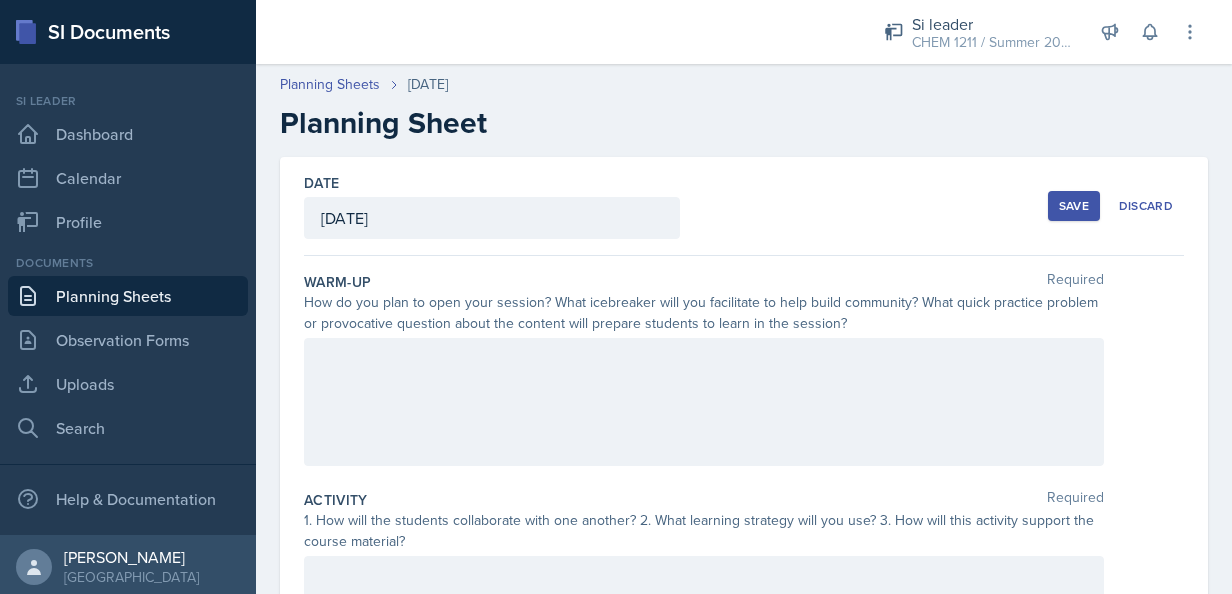 click at bounding box center [704, 402] 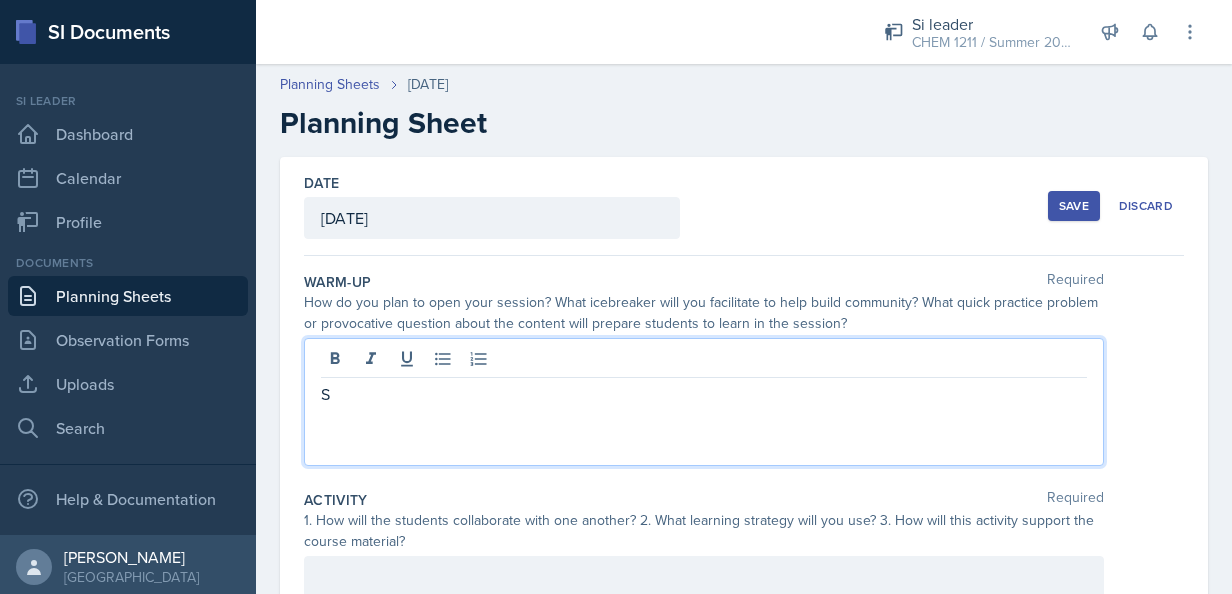 type 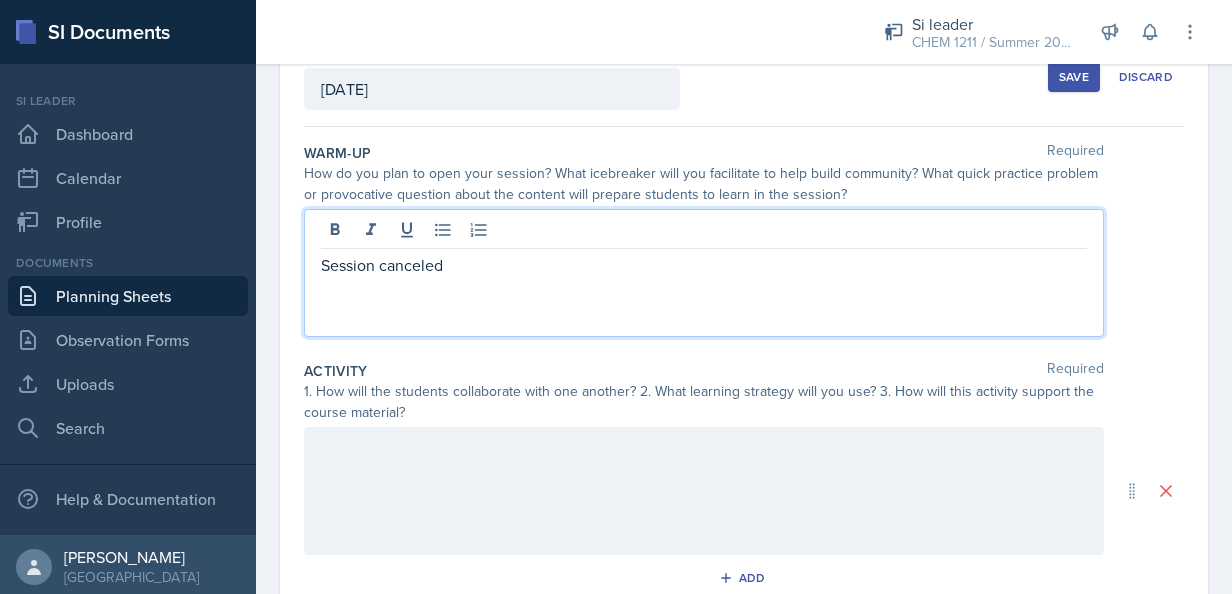 click at bounding box center (704, 491) 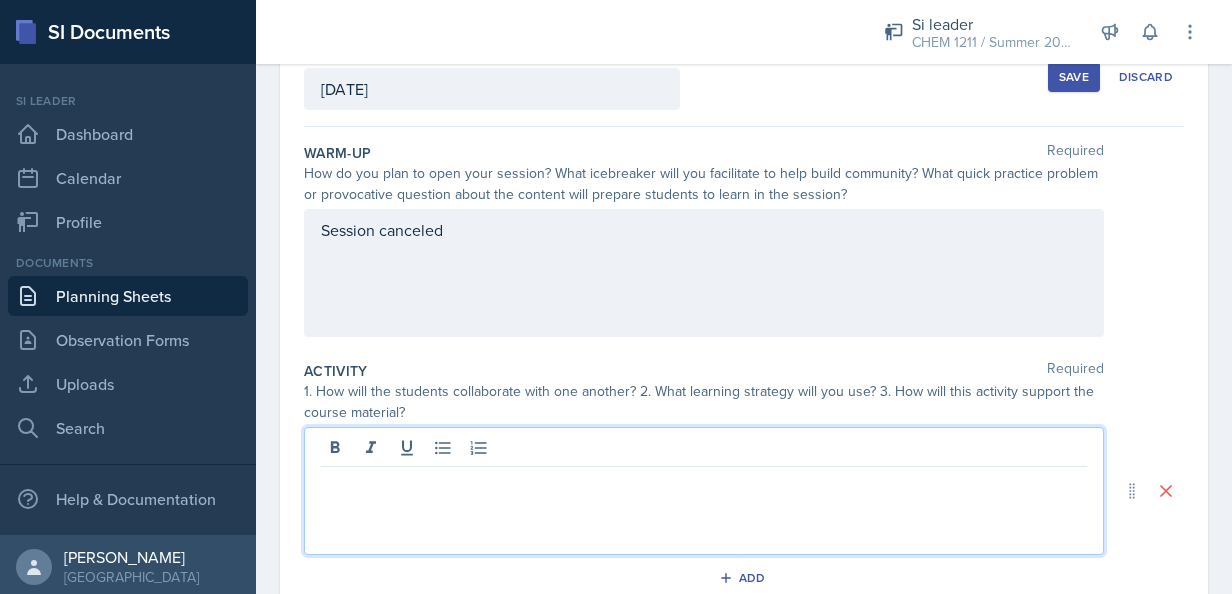 scroll, scrollTop: 164, scrollLeft: 0, axis: vertical 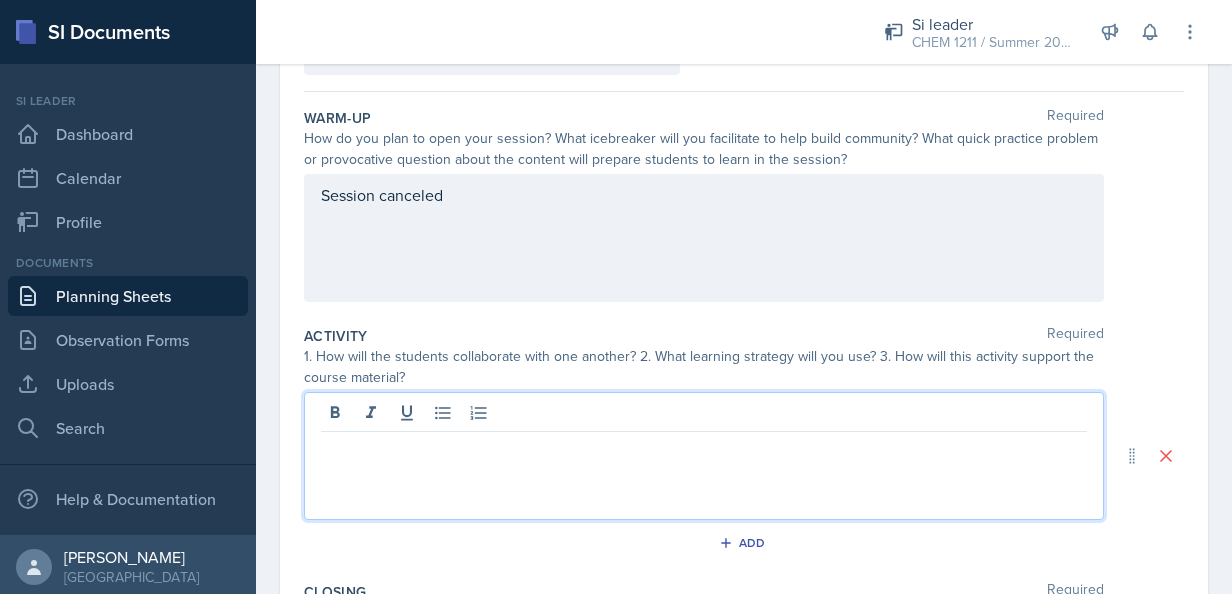 type 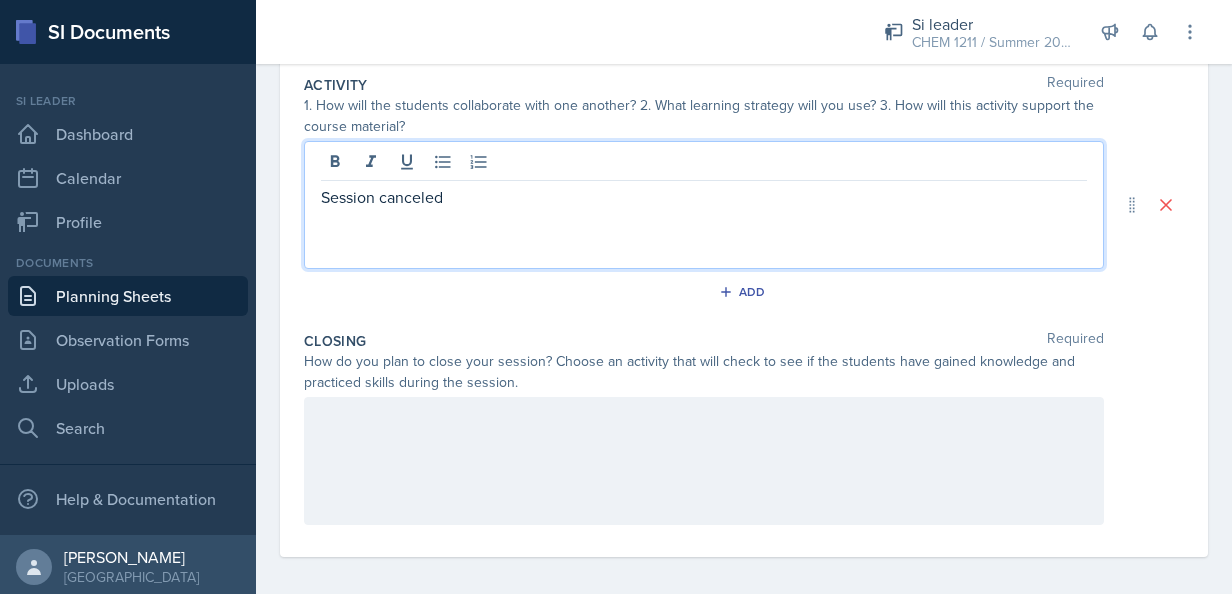 click at bounding box center (704, 461) 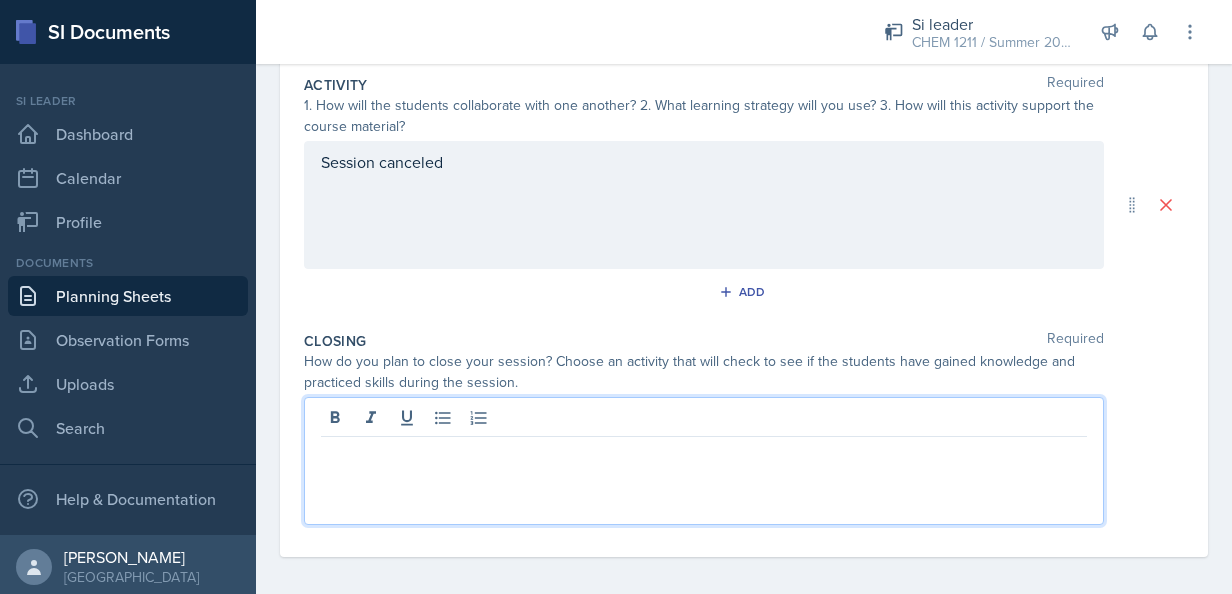 scroll, scrollTop: 424, scrollLeft: 0, axis: vertical 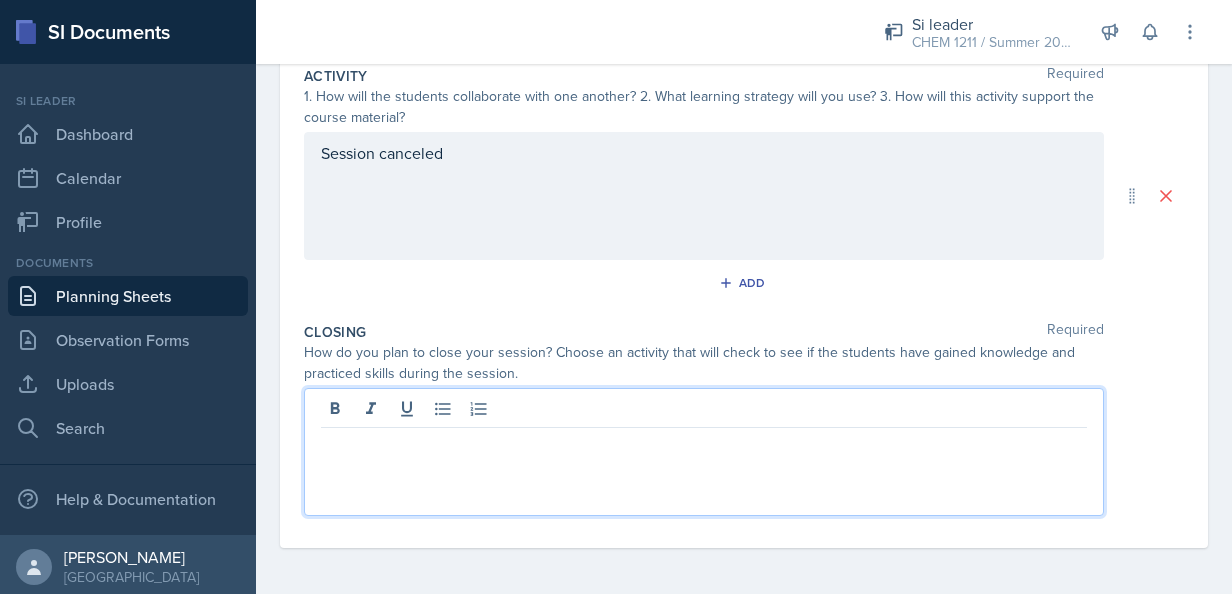 type 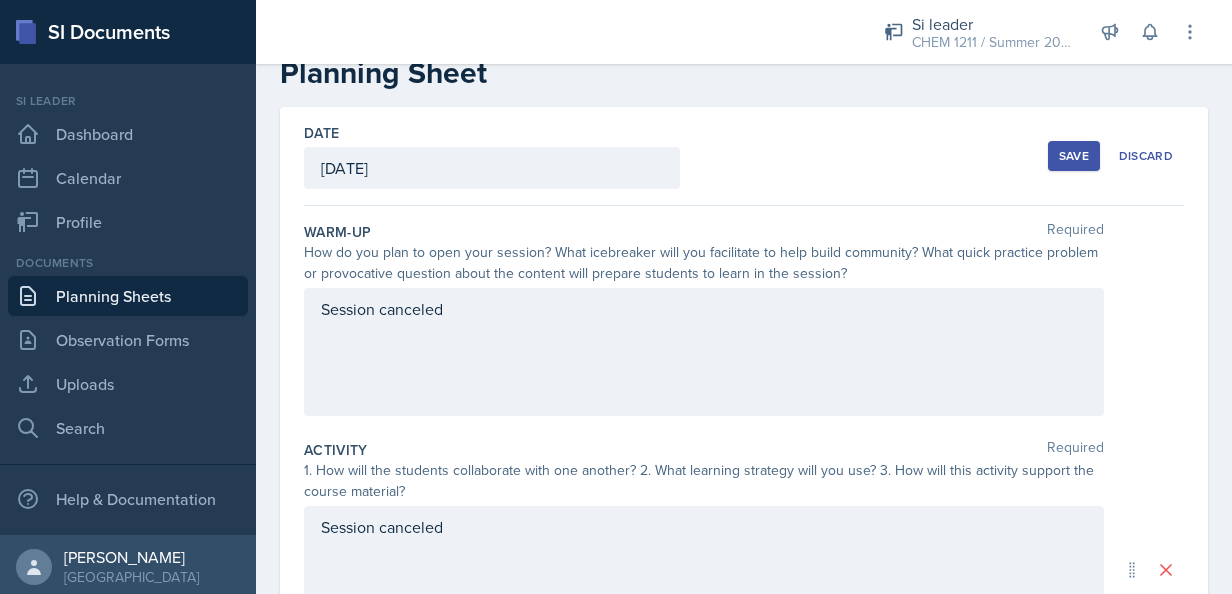 scroll, scrollTop: 0, scrollLeft: 0, axis: both 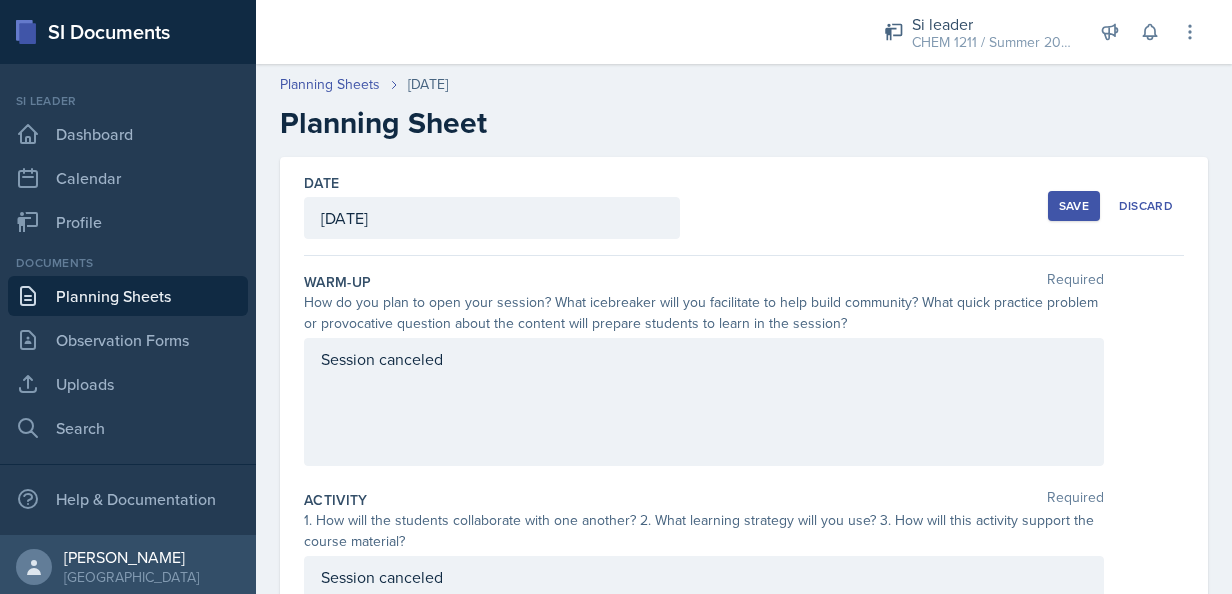 click on "Save" at bounding box center [1074, 206] 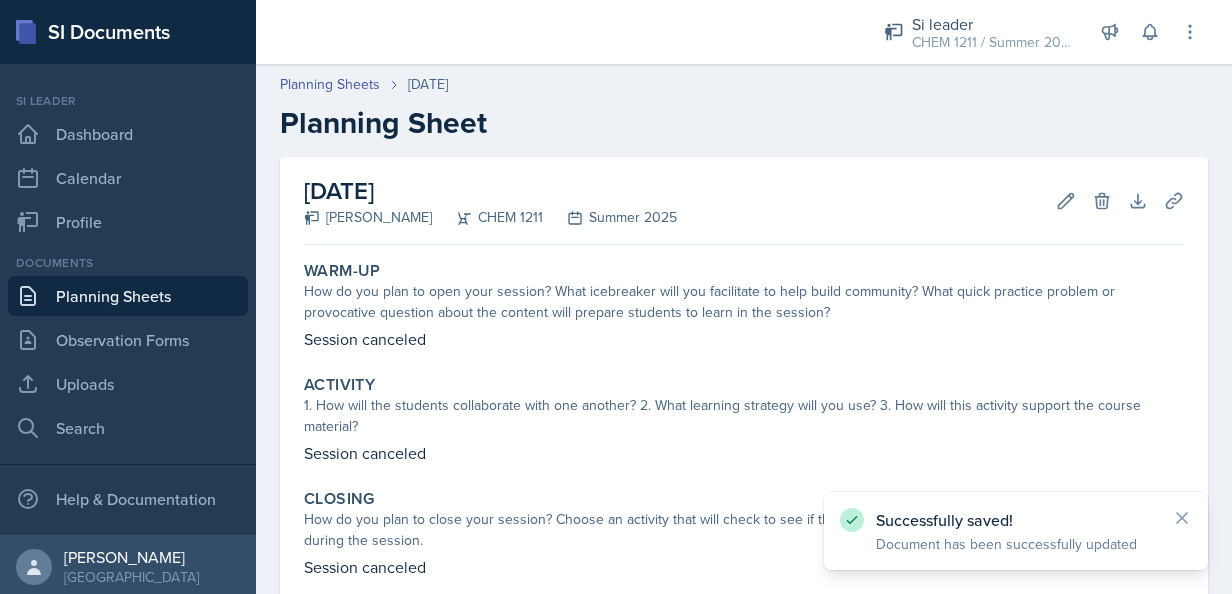 click on "Planning Sheets" at bounding box center [128, 296] 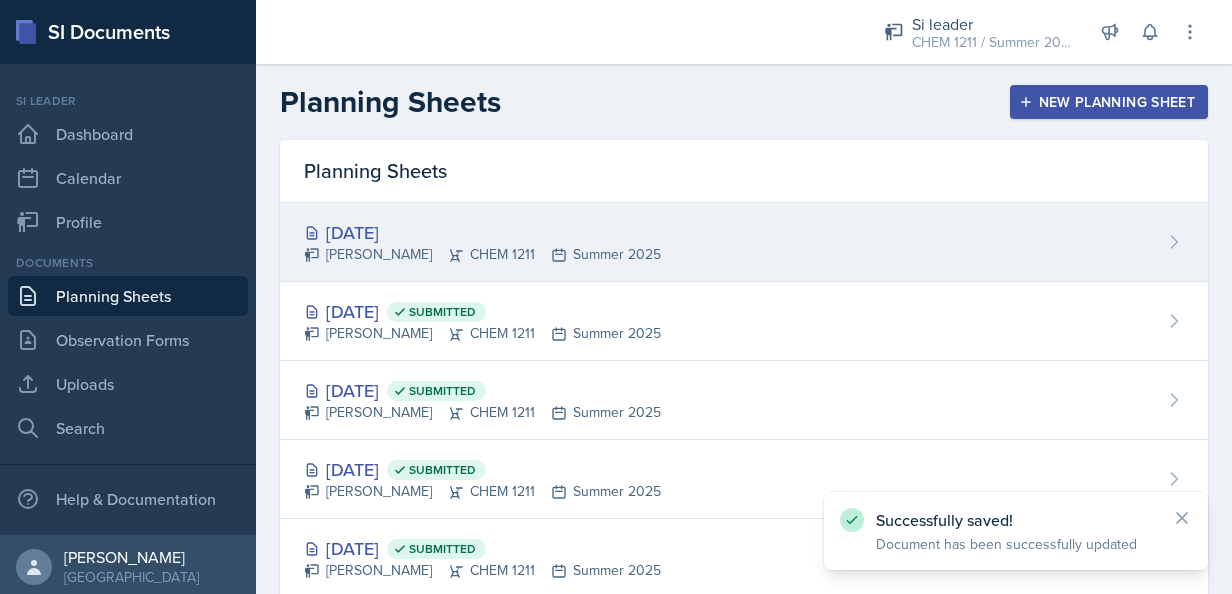 click on "[DATE]
[PERSON_NAME]
CHEM 1211
Summer 2025" at bounding box center [744, 242] 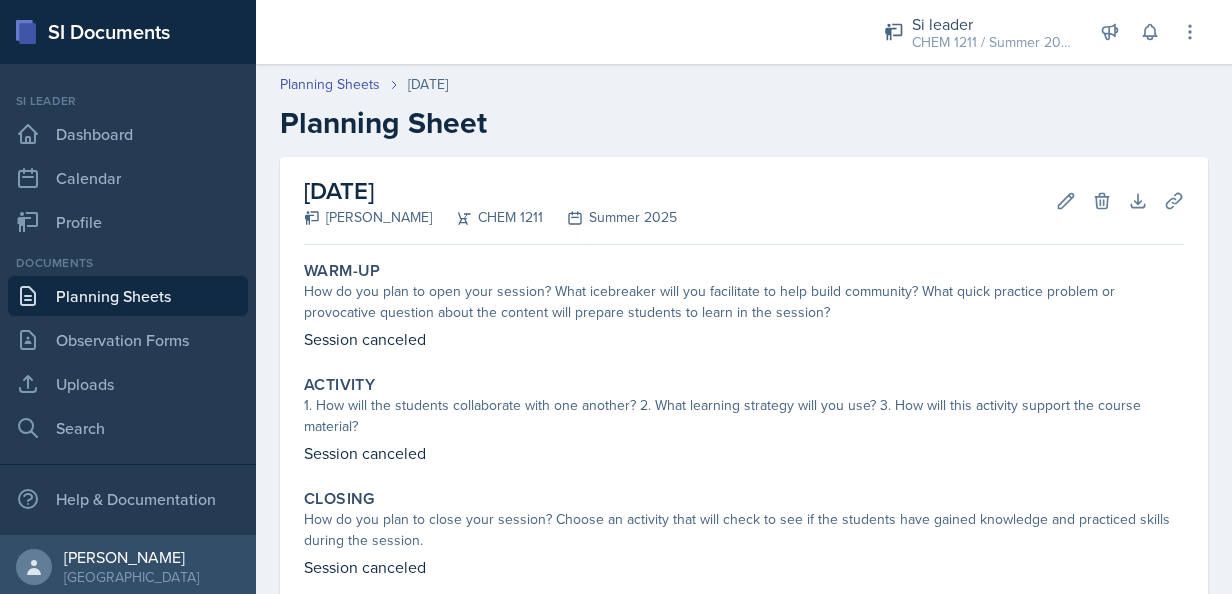 scroll, scrollTop: 122, scrollLeft: 0, axis: vertical 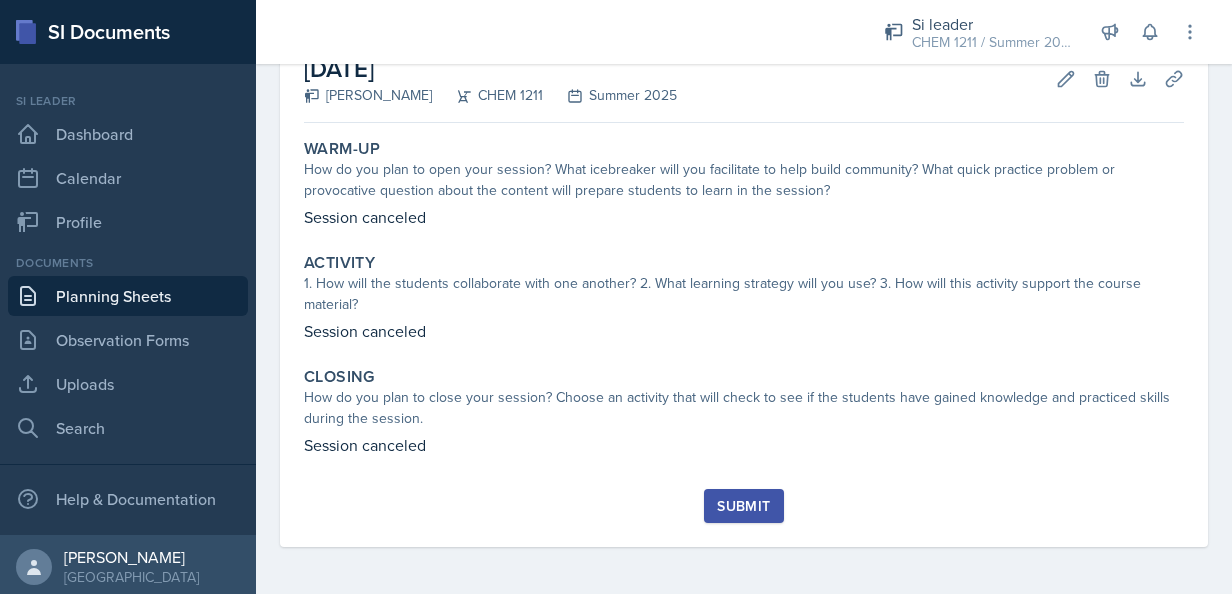 click on "Submit" at bounding box center (743, 506) 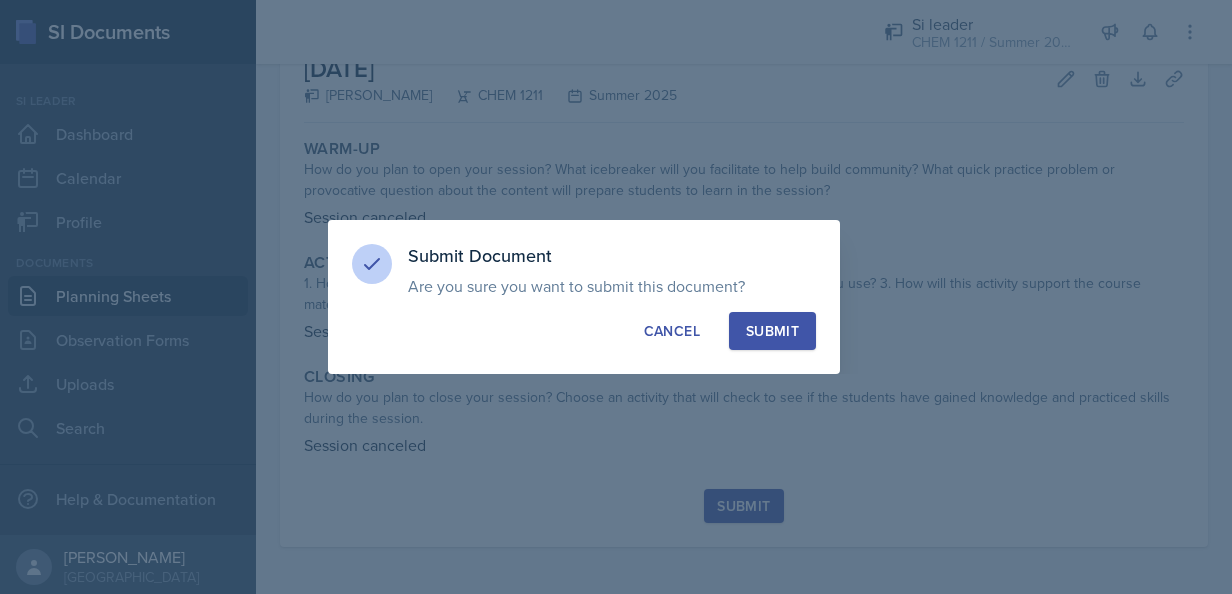 click on "Submit" at bounding box center [772, 331] 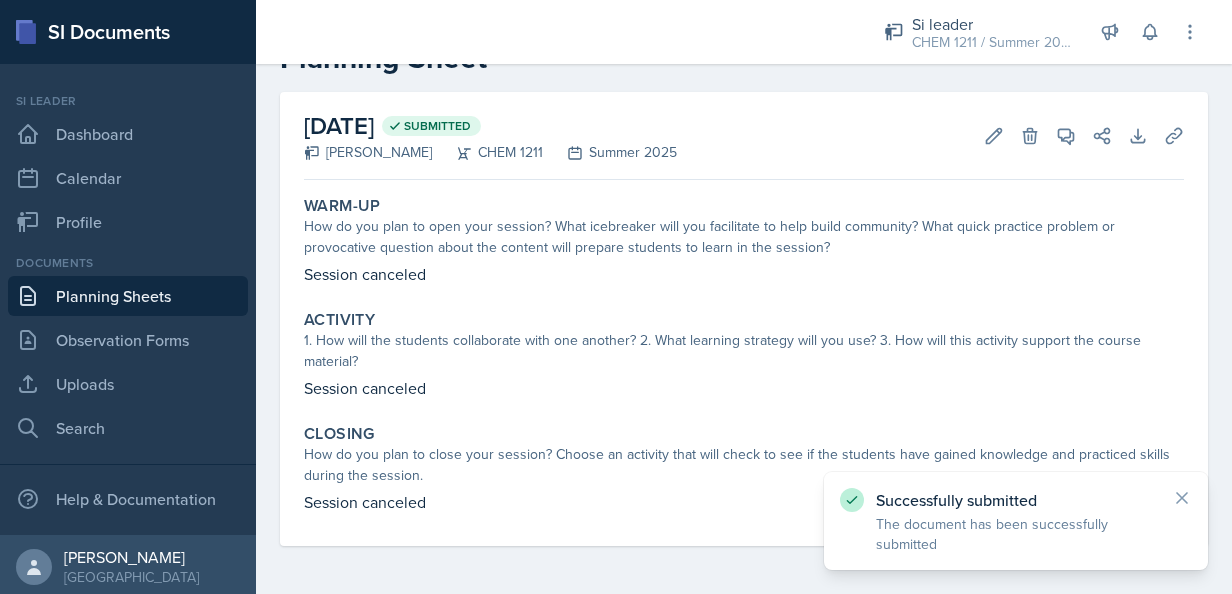 scroll, scrollTop: 64, scrollLeft: 0, axis: vertical 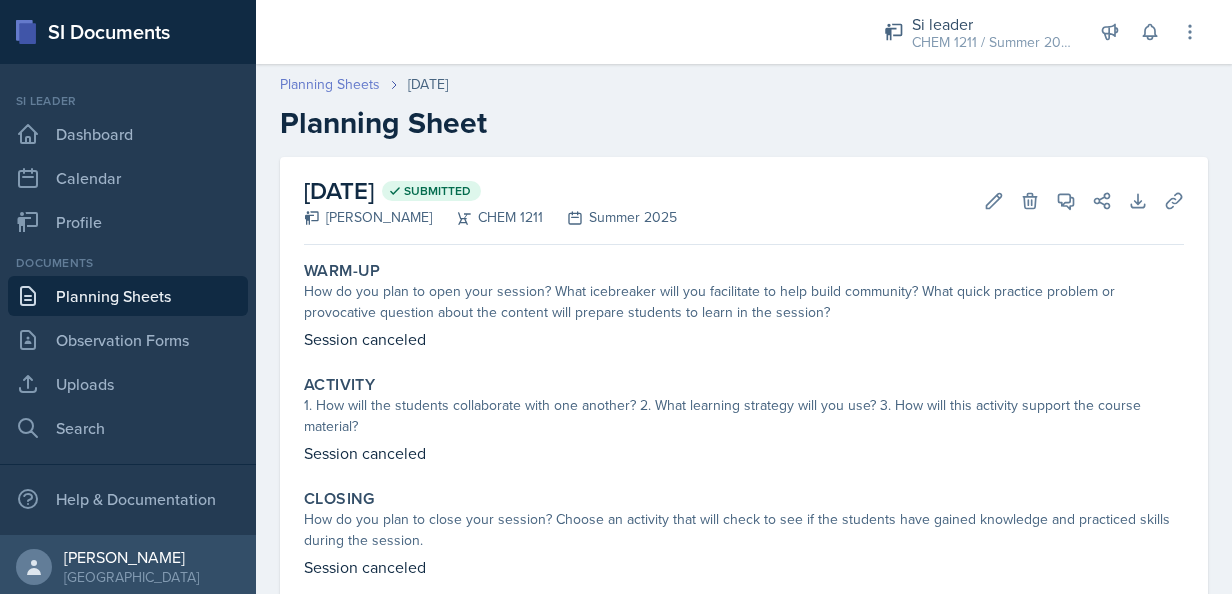 click on "Planning Sheets" at bounding box center [330, 84] 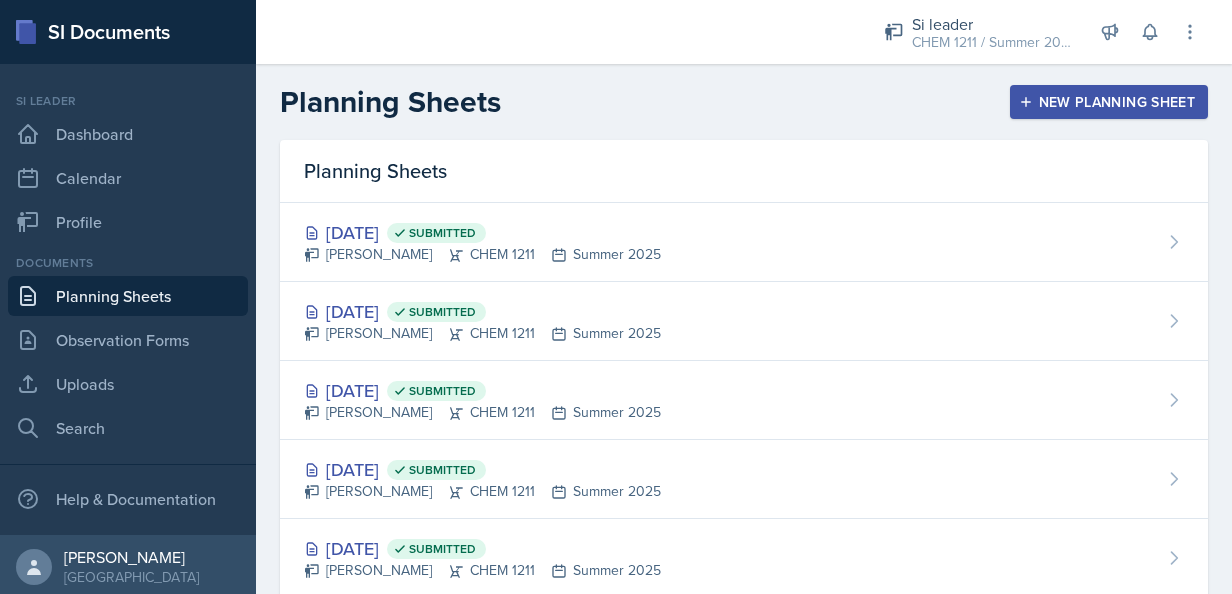 click on "New Planning Sheet" at bounding box center (1109, 102) 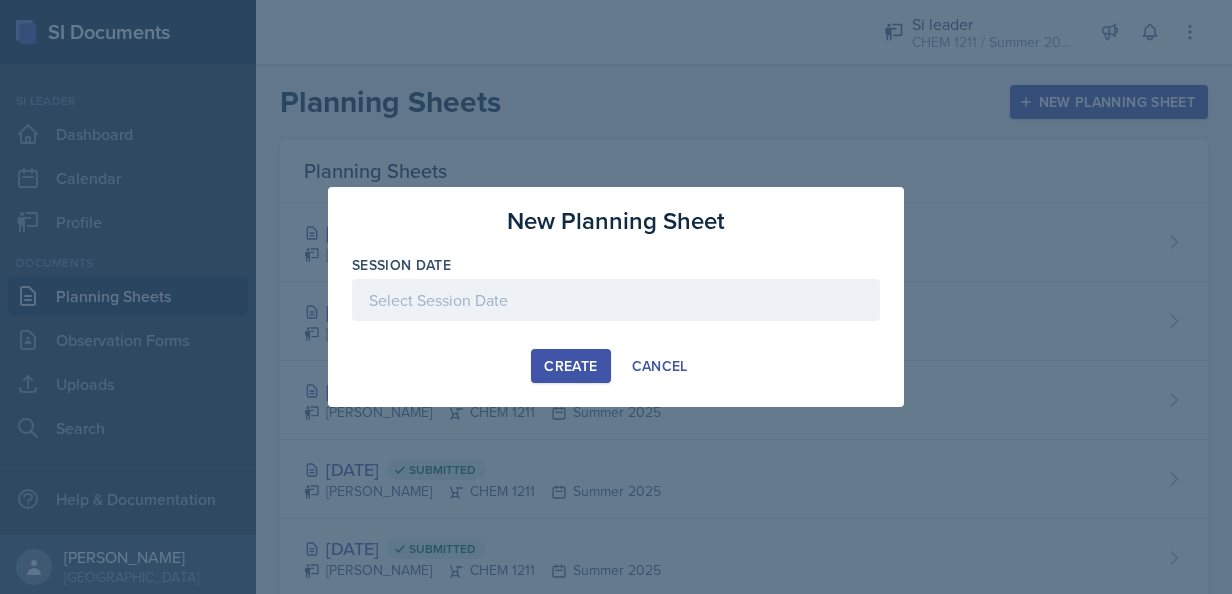 click at bounding box center (616, 331) 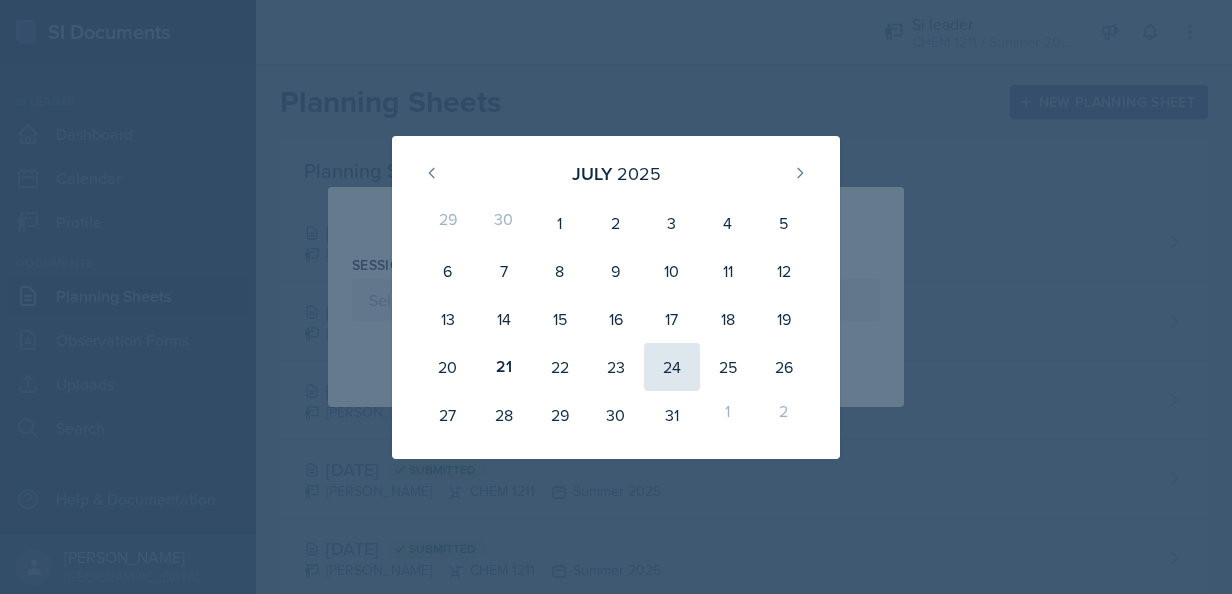 click on "24" at bounding box center (672, 367) 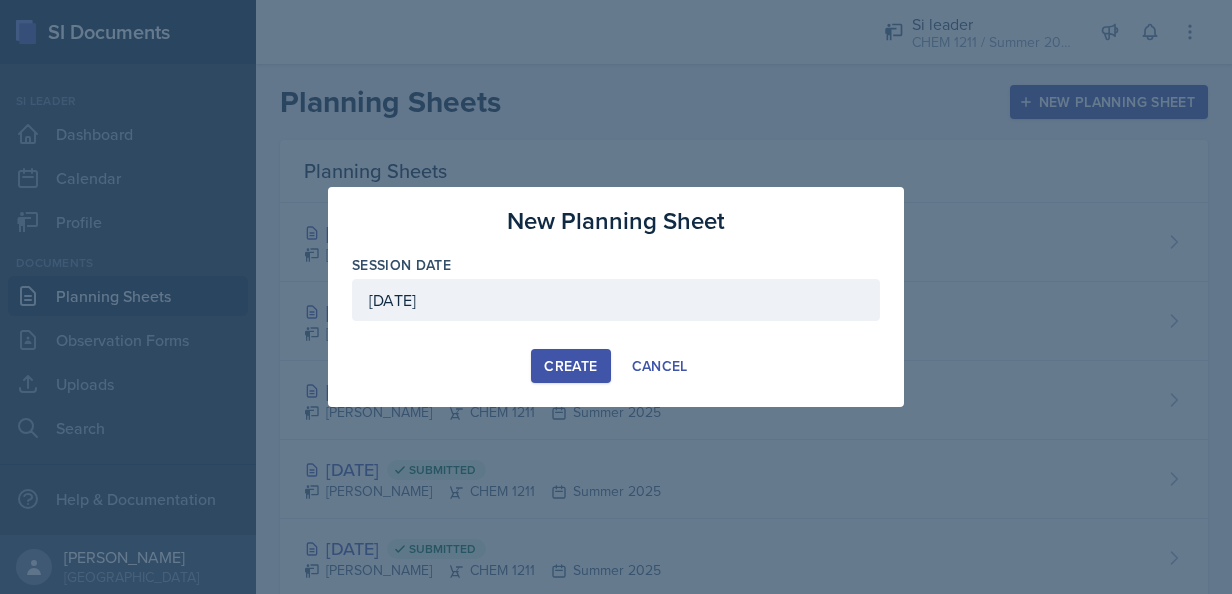 click on "Create" at bounding box center (570, 366) 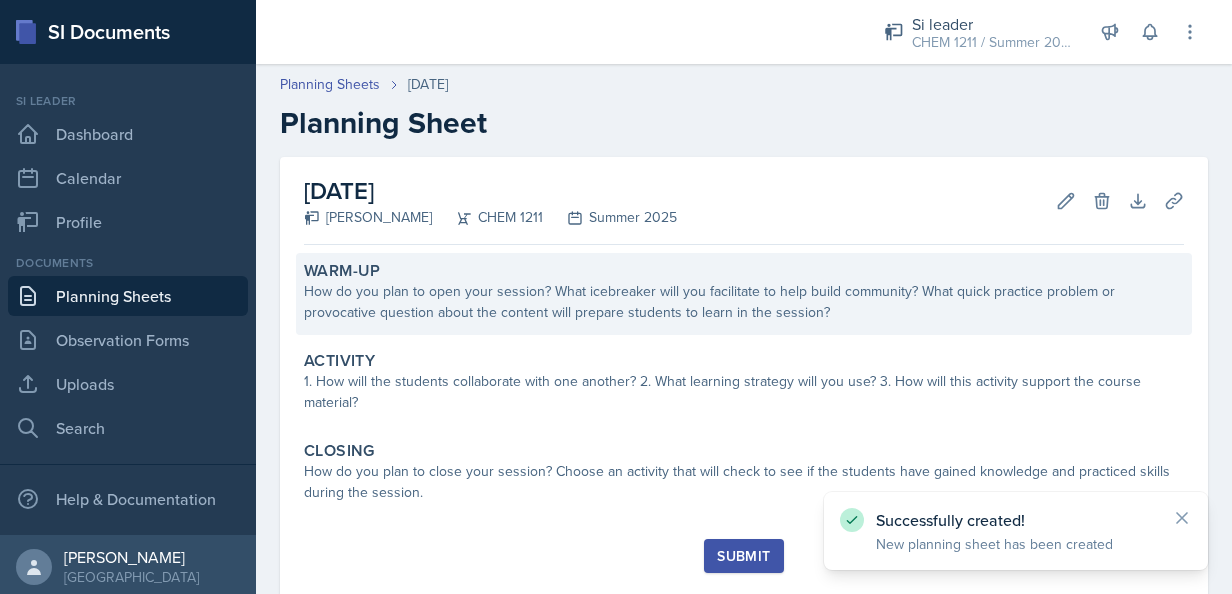 click on "How do you plan to open your session? What icebreaker will you facilitate to help build community? What quick practice problem or provocative question about the content will prepare students to learn in the session?" at bounding box center (744, 302) 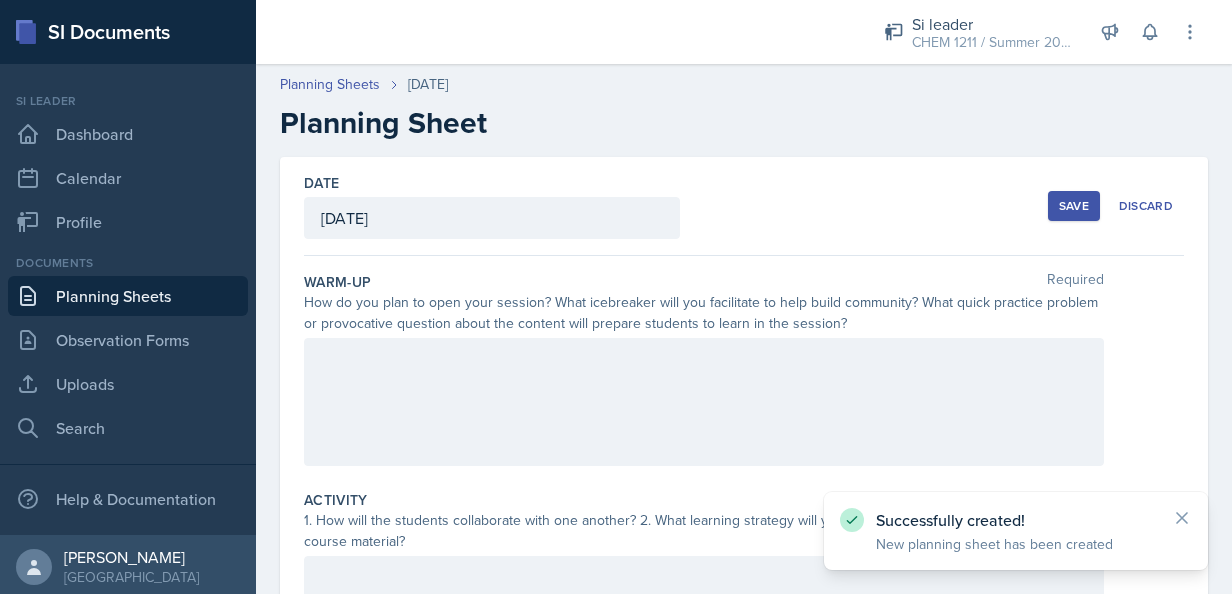 click at bounding box center (704, 402) 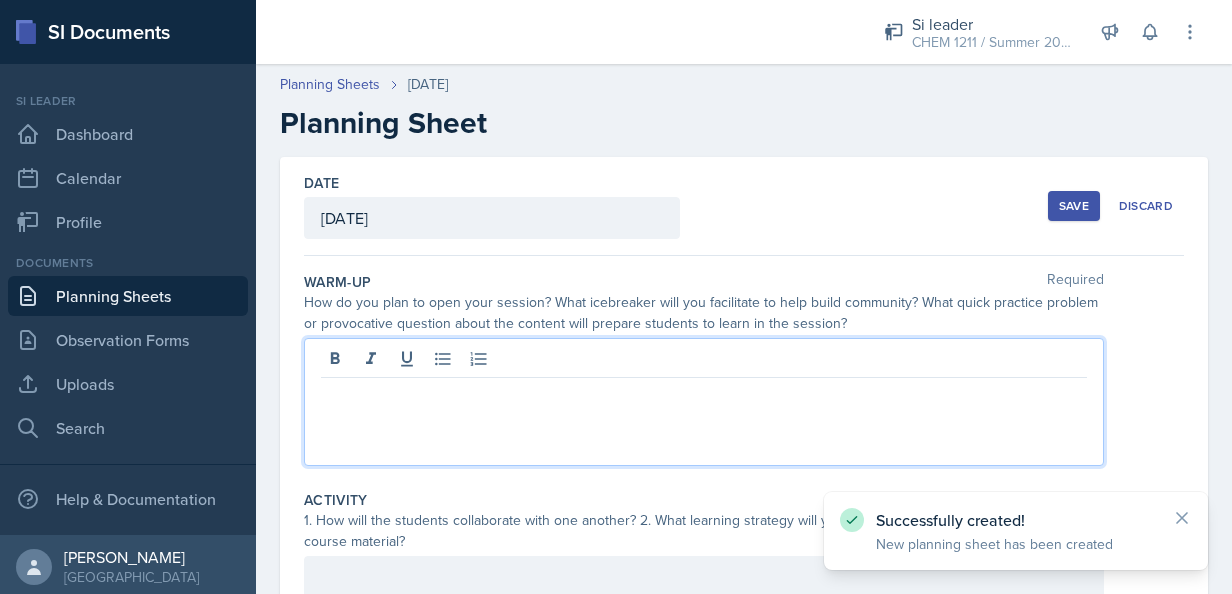 type 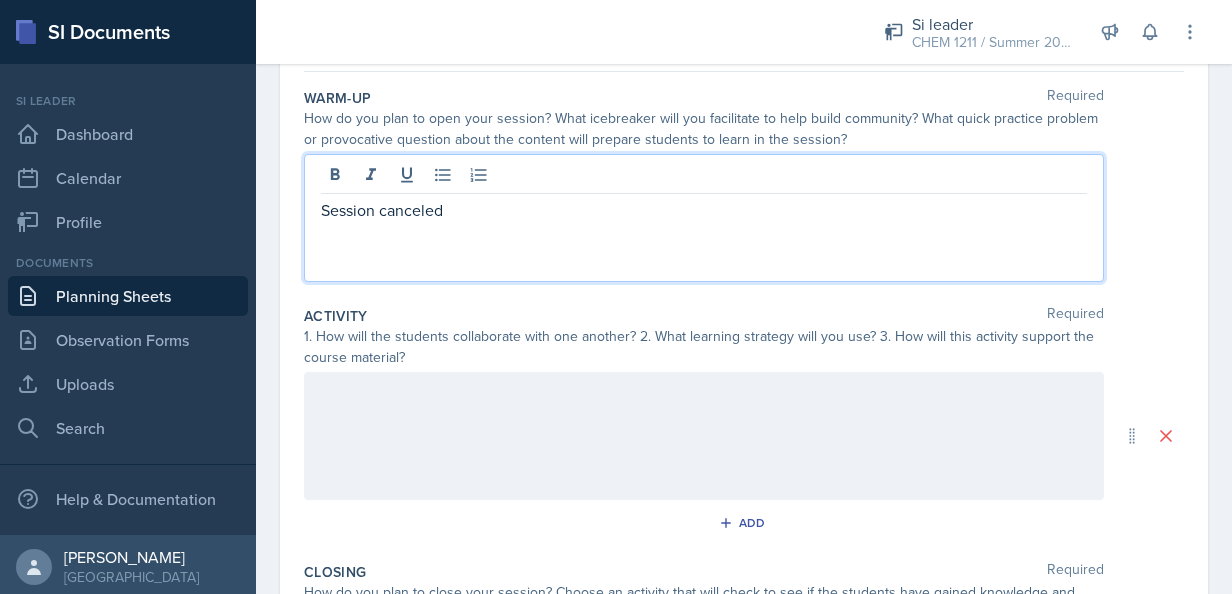 click at bounding box center (704, 436) 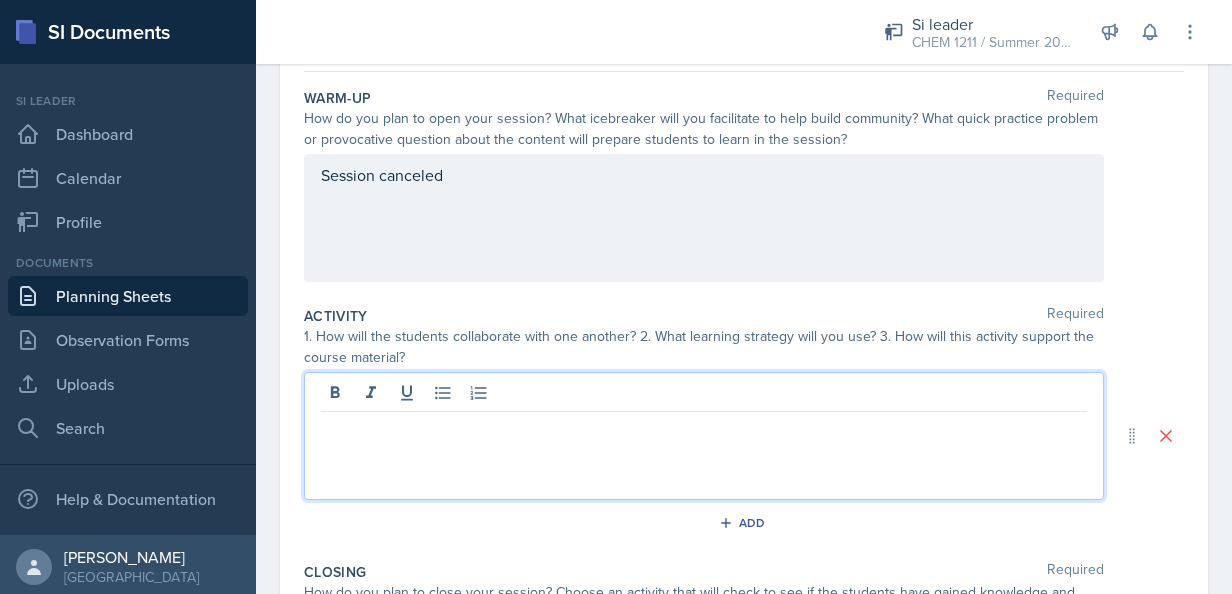 scroll, scrollTop: 218, scrollLeft: 0, axis: vertical 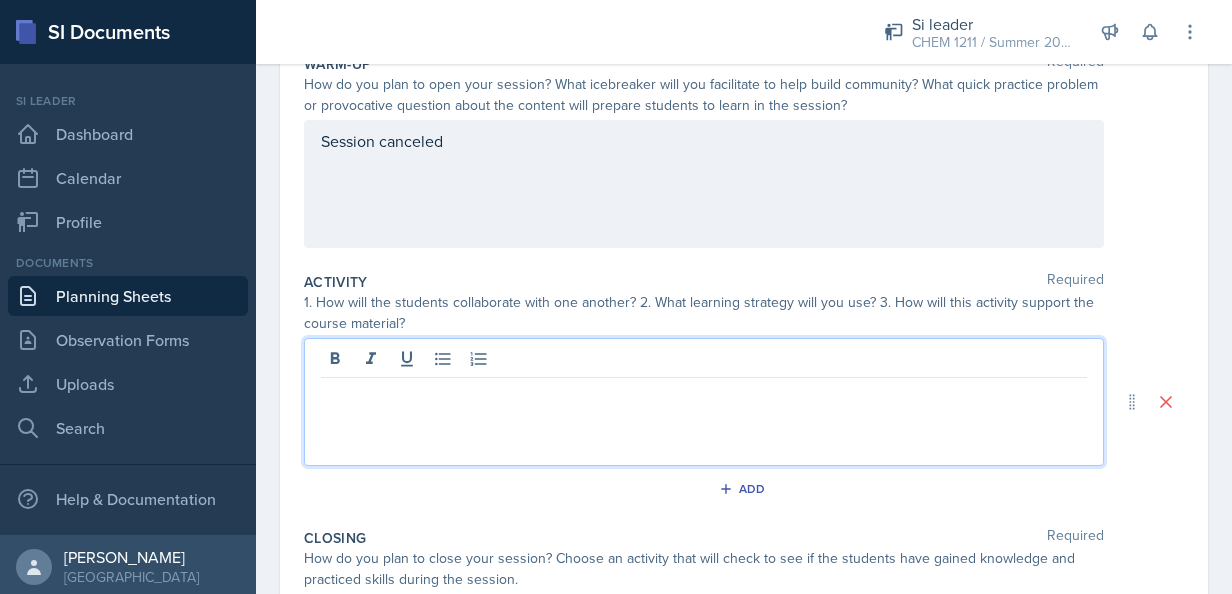 type 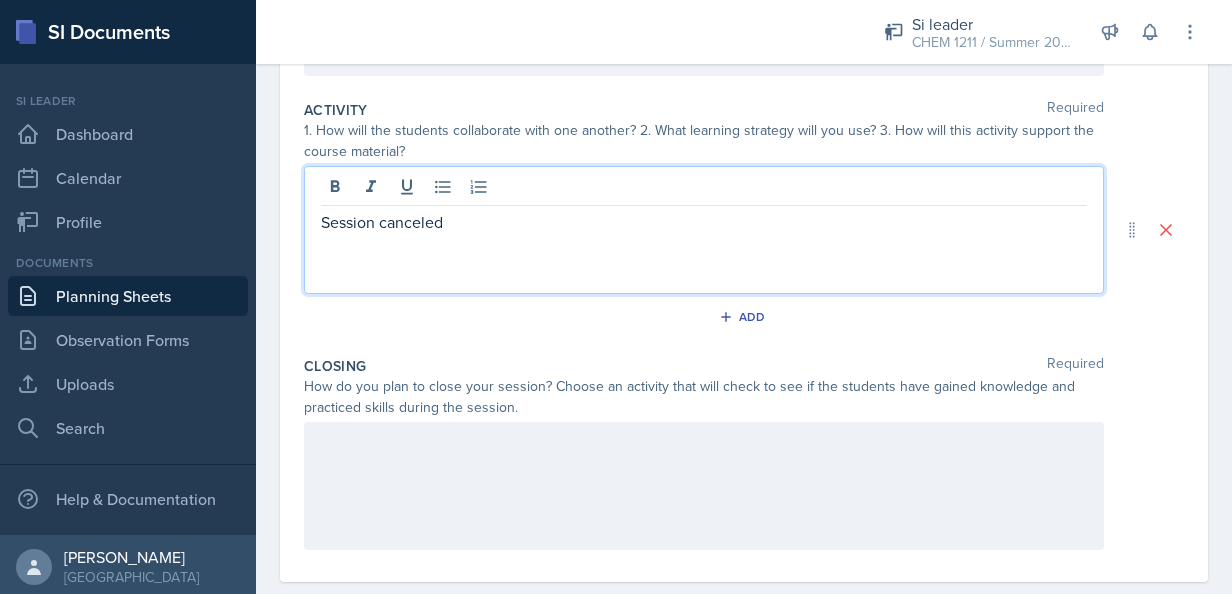 scroll, scrollTop: 424, scrollLeft: 0, axis: vertical 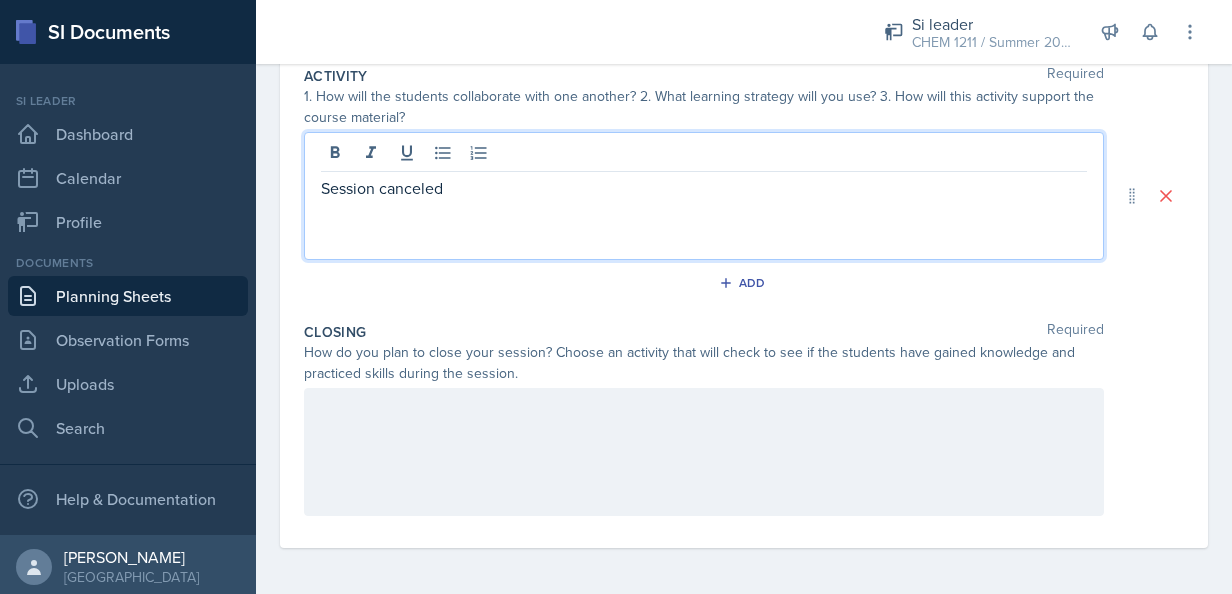 click at bounding box center [704, 452] 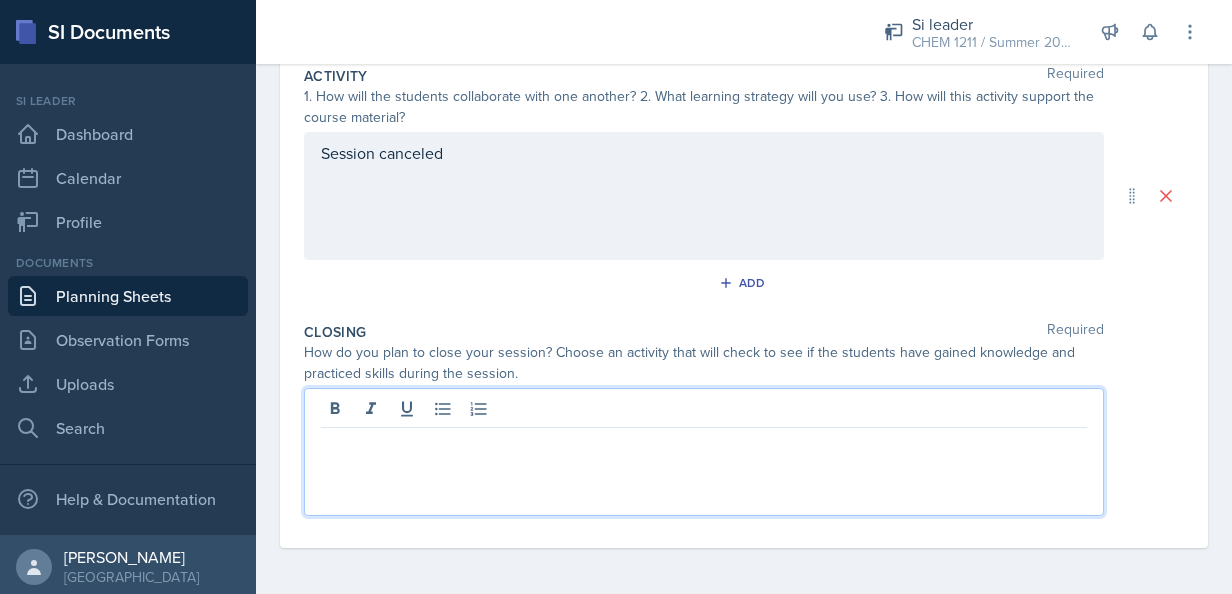 type 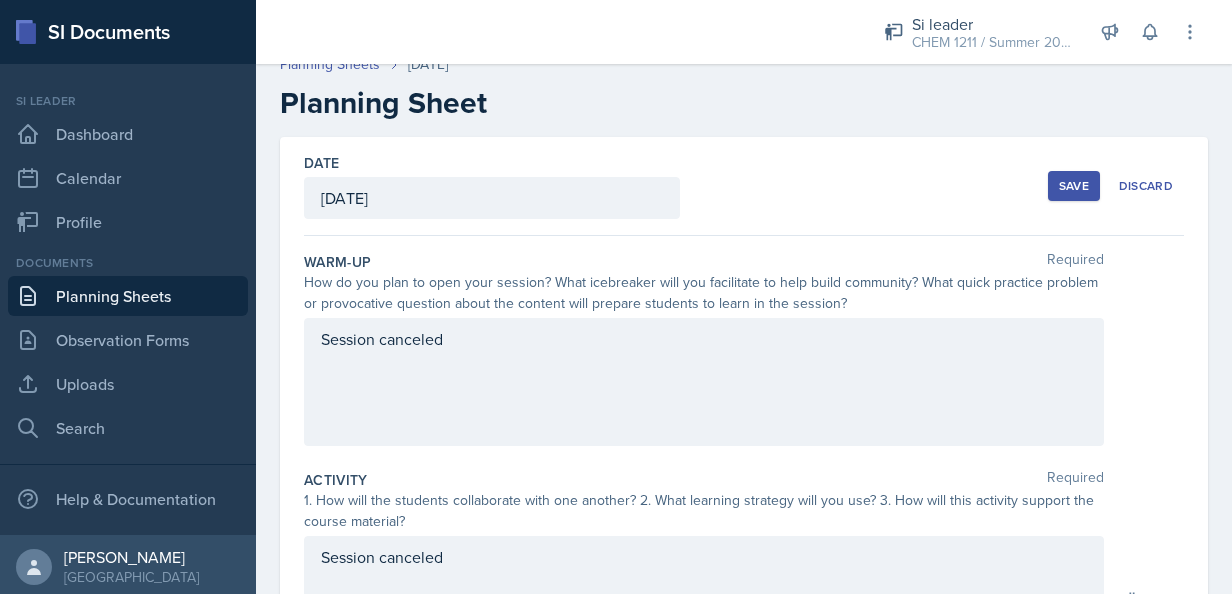 scroll, scrollTop: 0, scrollLeft: 0, axis: both 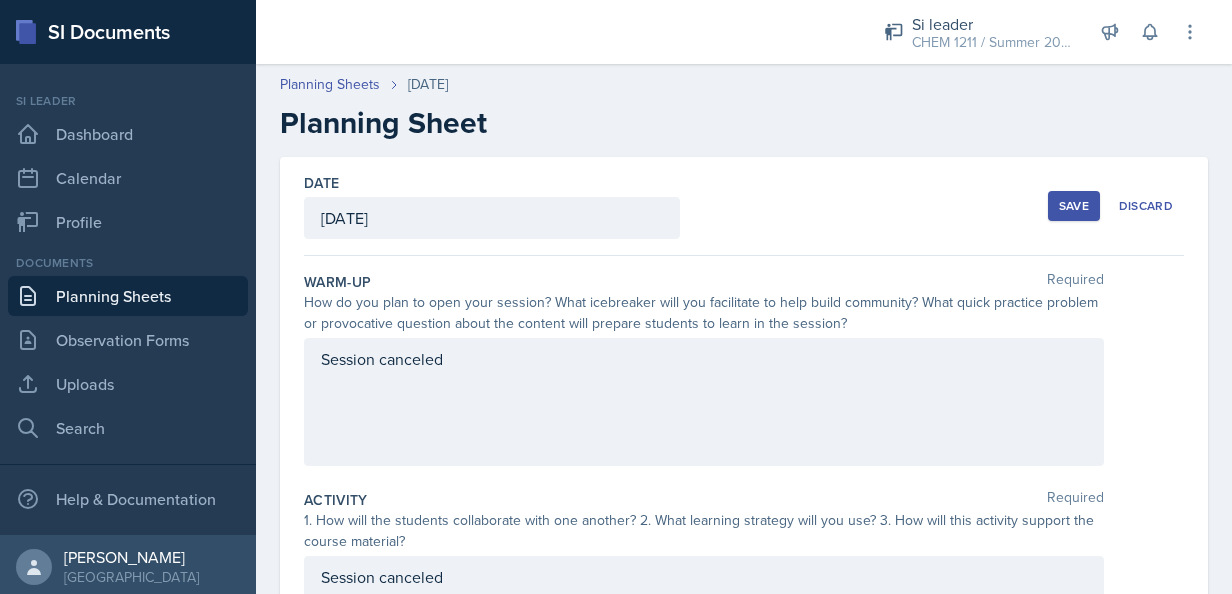 click on "Save" at bounding box center (1074, 206) 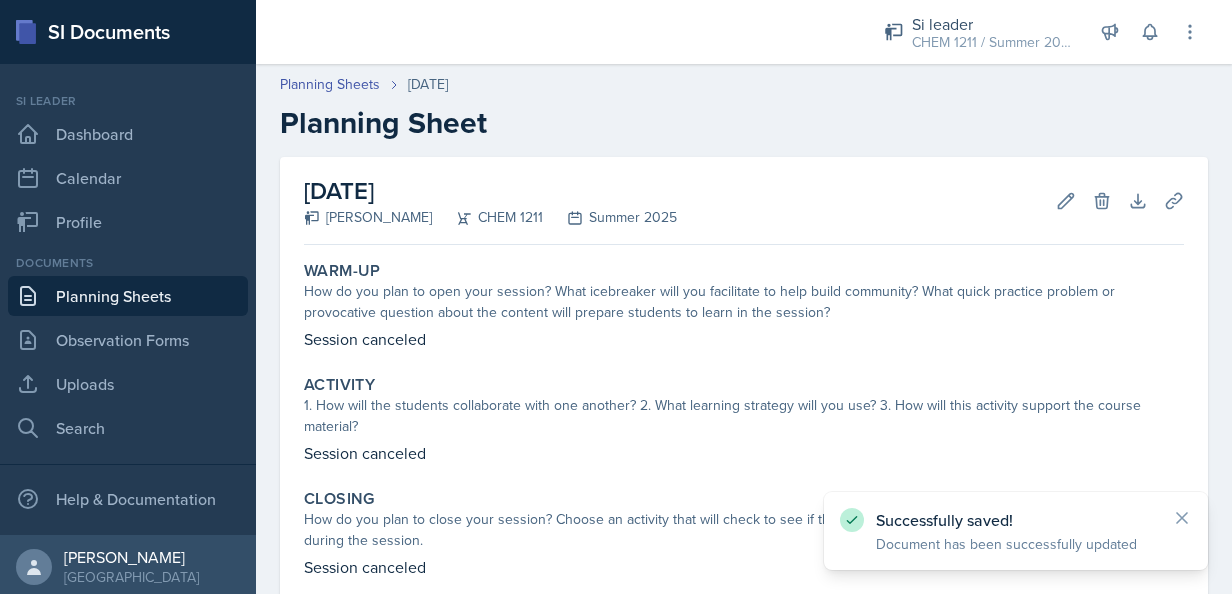 scroll, scrollTop: 122, scrollLeft: 0, axis: vertical 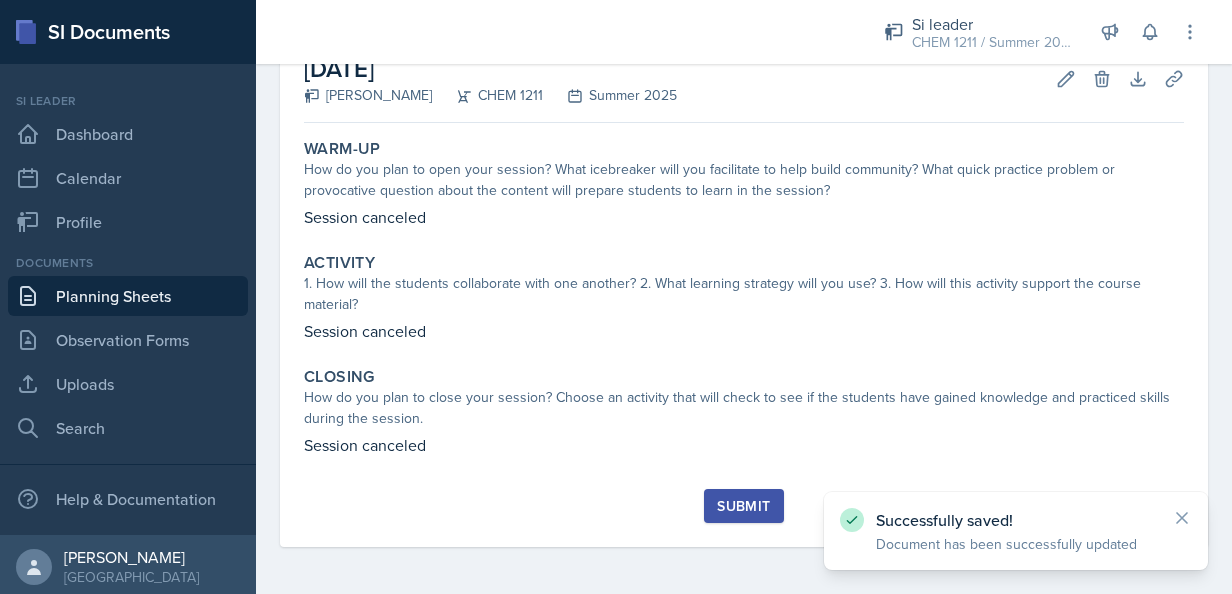 click on "Submit" at bounding box center [743, 506] 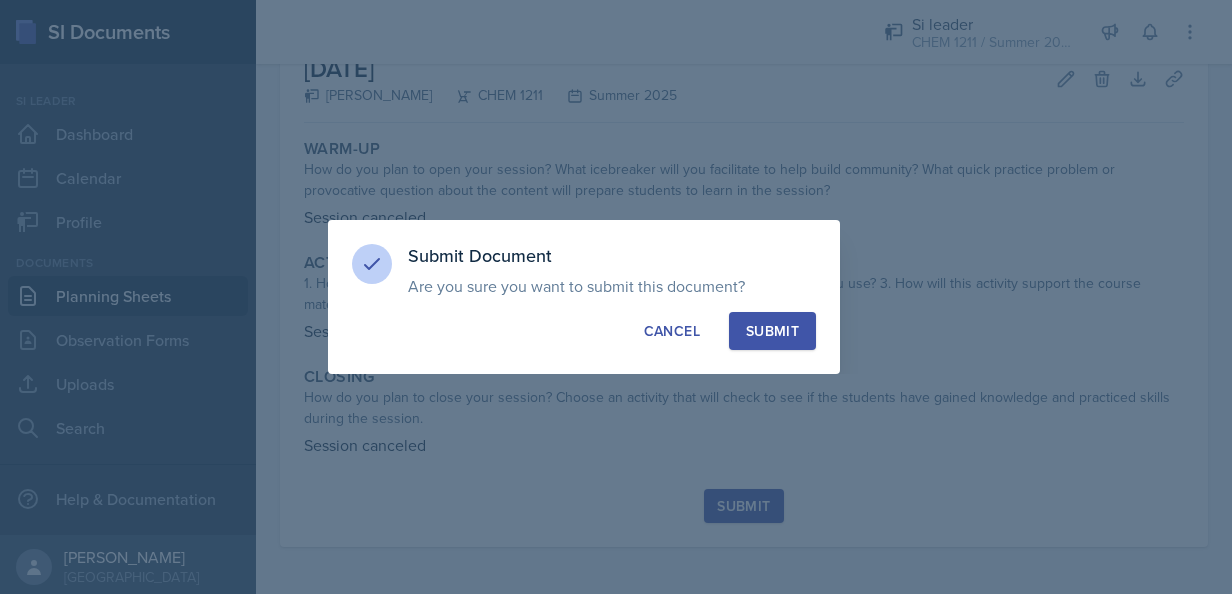 click on "Submit" at bounding box center (772, 331) 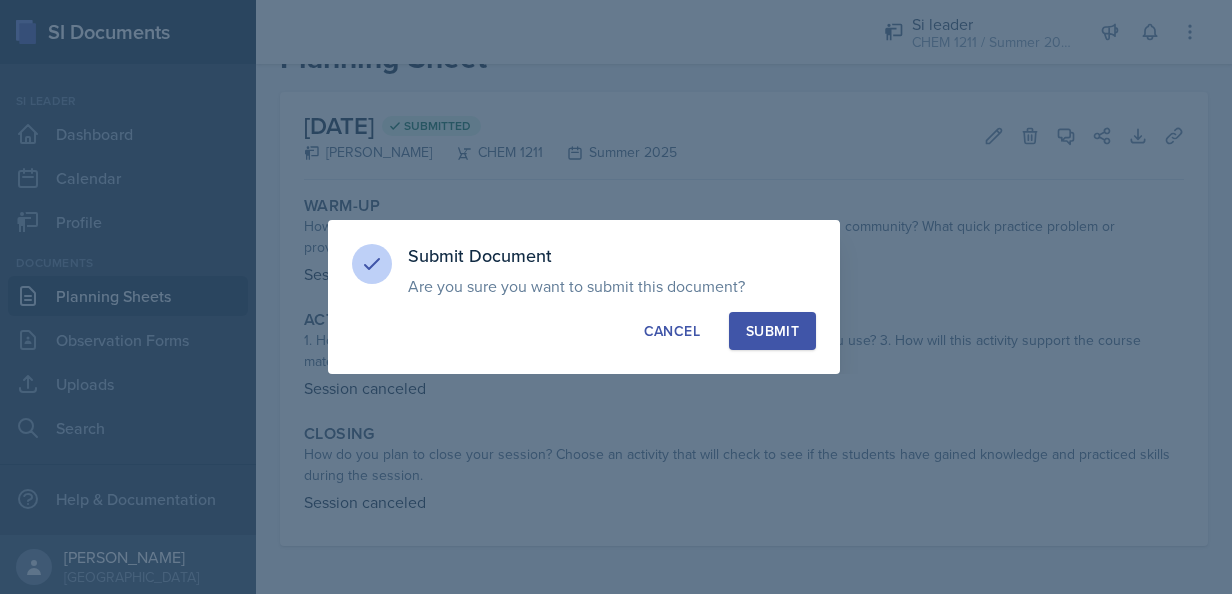 scroll, scrollTop: 64, scrollLeft: 0, axis: vertical 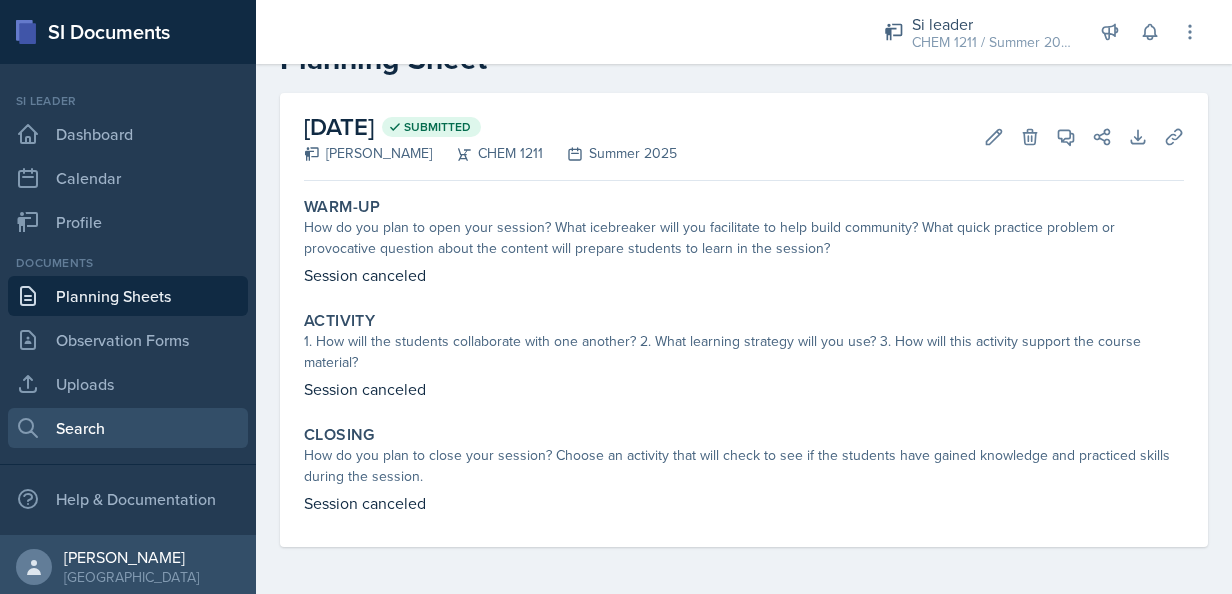 click on "Search" at bounding box center (128, 428) 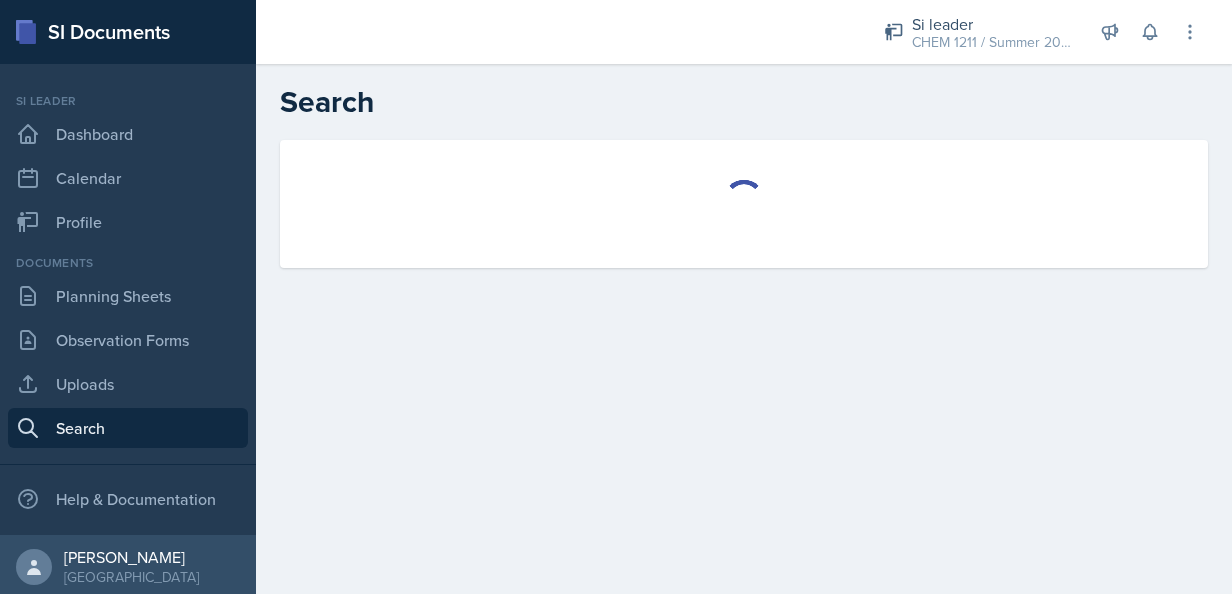 scroll, scrollTop: 0, scrollLeft: 0, axis: both 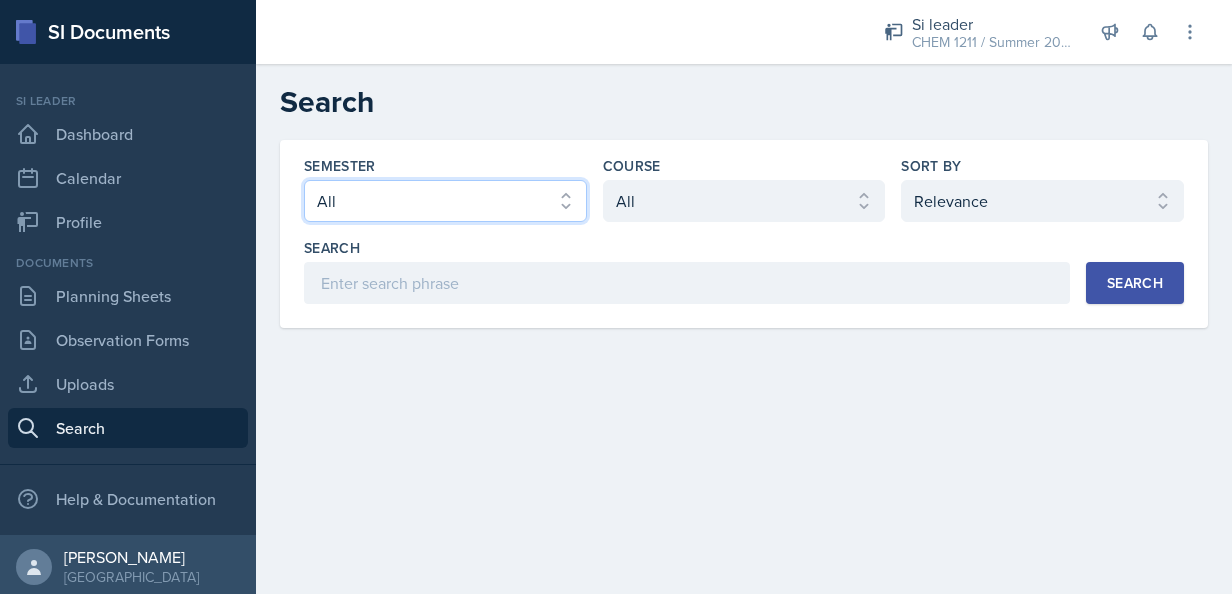 click on "Select semester   All Fall 2025 Summer 2025 Spring 2025 Fall 2024 Summer 2024 Spring 2024 Fall 2023 Summer 2023 Spring 2023 Fall 2022 Summer 2022 Spring 2022 Fall 2021 Summer 2021 Spring 2021 Fall 2020" at bounding box center (445, 201) 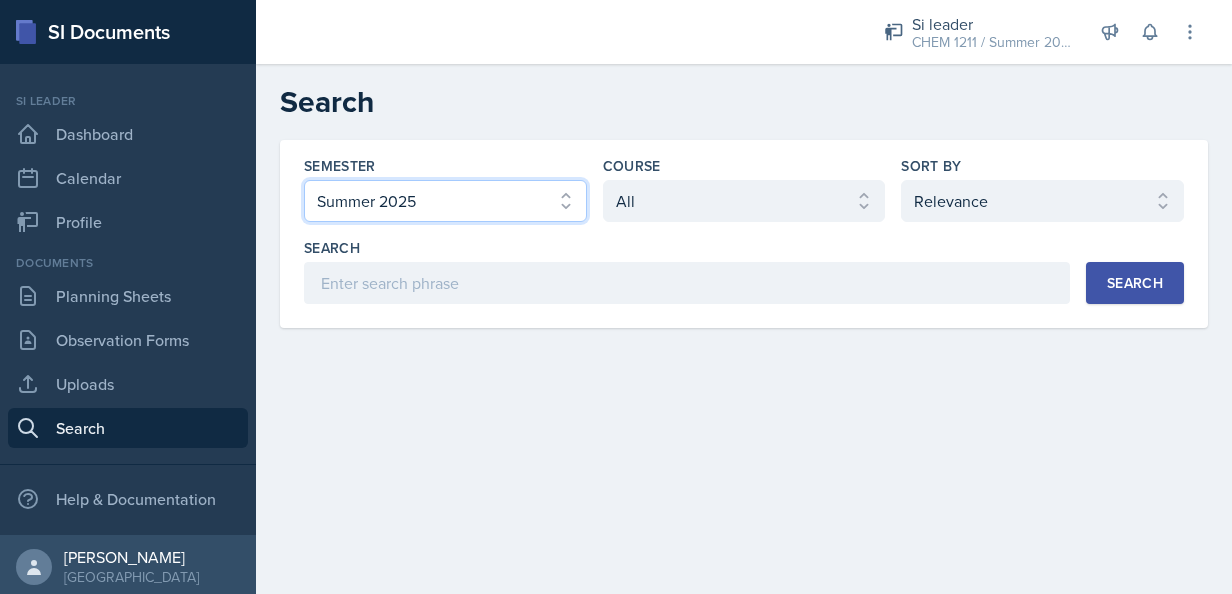 click on "Select semester   All Fall 2025 Summer 2025 Spring 2025 Fall 2024 Summer 2024 Spring 2024 Fall 2023 Summer 2023 Spring 2023 Fall 2022 Summer 2022 Spring 2022 Fall 2021 Summer 2021 Spring 2021 Fall 2020" at bounding box center (445, 201) 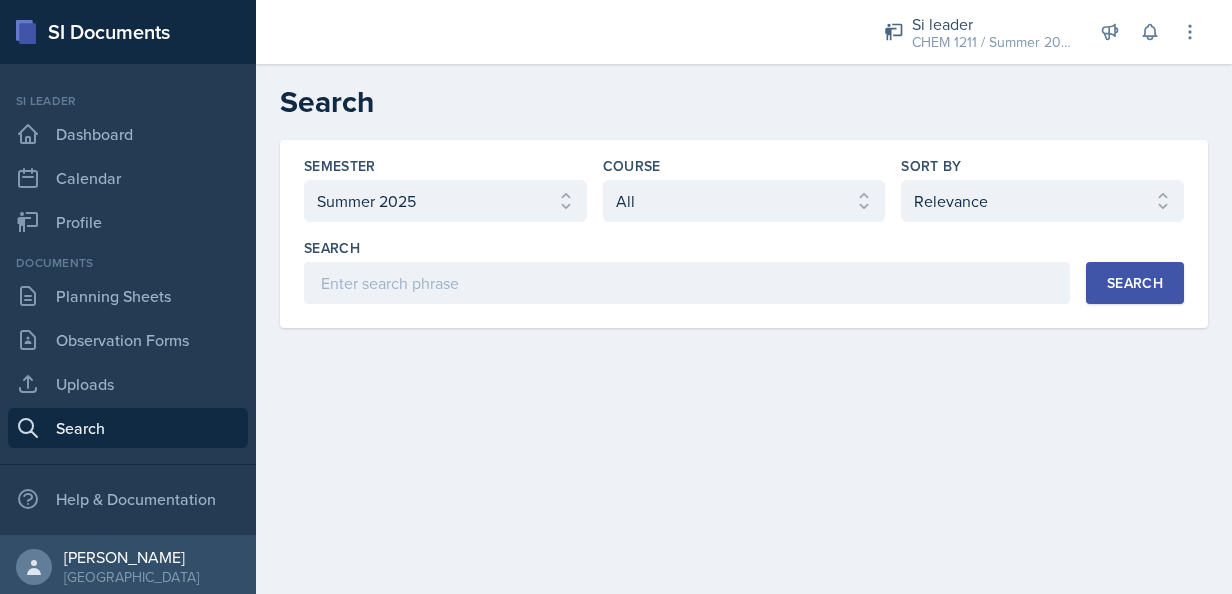 click on "Course     Select course   All ACCT 2101 ACCT 2102 ACCT 4050 ANTH 1102 ANTH 3301 ARCH 1000 ARCH 1000 ARCH 1241 ARCH 2111 ARCH 2211 ARCH 2242 ARCH 3211 ARCH 3212 ARCH 3212 ART 1107 BIOL 1107 BIOL 1107L BIOL 1108 BIOL 1108/BIOL 1108L BIOL 2221 BIOL 2221Lab BIOL 2222 BIOL 2222/BIOL 2222L BIOL 2222Lab BIOL 2251 BIOL 2251L BIOL 2252 BIOL 2252L BIOL 3300 BIOL 3340 BLAW 2200 CHEM 1151 CHEM 1152 CHEM 1211 CHEM 1212 CHEM 2800 CHEM 3361 CHEM 3362 CHEM 3500 CHEM 3601 COM 2135 COMM 2135 DANC 1107 DATA 1501 ECON 2300 ECON 3300 EE 2301 ENGL 1101 ENGL 1102 ENGR 2214 ENGR 3122 ENGR 3131 ENGR 3343 FIN 4220 FIN 4360 FREN 1002 FREN 1002 GEOG 1101 GEOG 1112 HIST 1111 HIST 1112 HIST 2111 HIST 2112 IS 2200 IS 3260 LDRS 2300 MATH 1001 MATH 1111 MATH 1113 MATH 1160 MATH 1179 MATH 1190 MATH 2202 MATH 2203 MATH 2306 MATH 2345 MATH 2390 MATH 3260 MGT 3200 MUSI 1107 PHIL 2010 PHYS 1111 PHYS 1112 PHYS 2211 PHYS 2212 POLS 1101 POLS 2401 PSYC 1101 PSYC 2000 PSYC 2210 PSYC 2500 PSYC 3000 PSYC 3425 PSYC 4100 PSYC 4345 PSYC 4410 SI 1101" at bounding box center [744, 189] 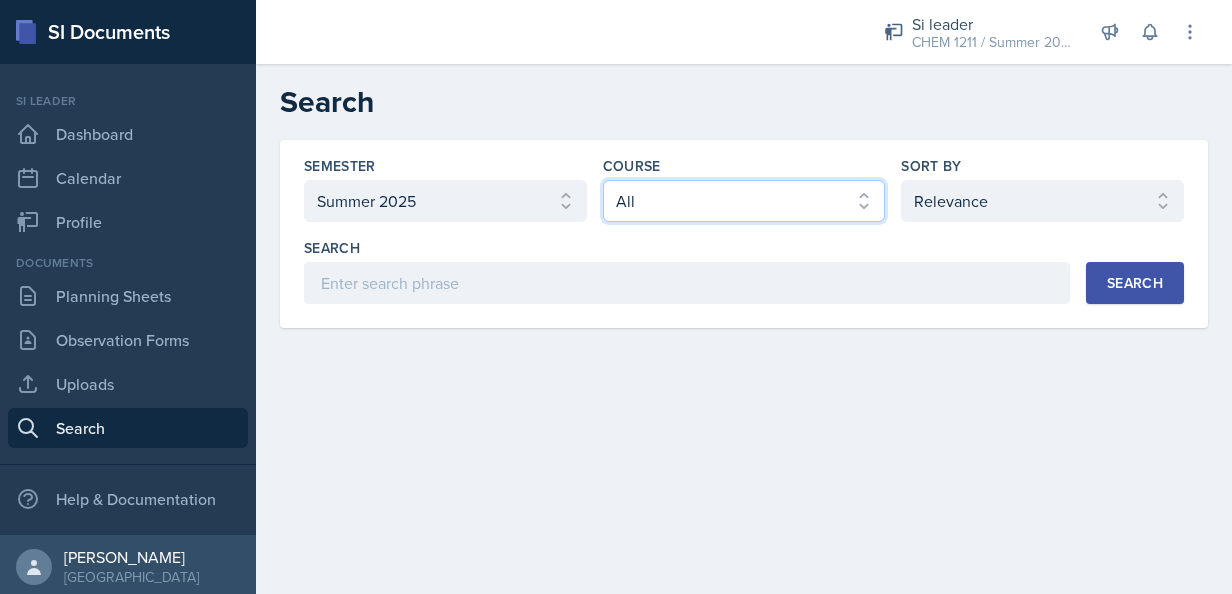 click on "Select course   All ACCT 2101 ACCT 2102 ACCT 4050 ANTH 1102 ANTH 3301 ARCH 1000 ARCH 1000 ARCH 1241 ARCH 2111 ARCH 2211 ARCH 2242 ARCH 3211 ARCH 3212 ARCH 3212 ART 1107 BIOL 1107 BIOL 1107L BIOL 1108 BIOL 1108/BIOL 1108L BIOL 2221 BIOL 2221Lab BIOL 2222 BIOL 2222/BIOL 2222L BIOL 2222Lab BIOL 2251 BIOL 2251L BIOL 2252 BIOL 2252L BIOL 3300 BIOL 3340 BLAW 2200 CHEM 1151 CHEM 1152 CHEM 1211 CHEM 1212 CHEM 2800 CHEM 3361 CHEM 3362 CHEM 3500 CHEM 3601 COM 2135 COMM 2135 DANC 1107 DATA 1501 ECON 2300 ECON 3300 EE 2301 ENGL 1101 ENGL 1102 ENGR 2214 ENGR 3122 ENGR 3131 ENGR 3343 FIN 4220 FIN 4360 FREN 1002 FREN 1002 GEOG 1101 GEOG 1112 HIST 1111 HIST 1112 HIST 2111 HIST 2112 IS 2200 IS 3260 LDRS 2300 MATH 1001 MATH 1111 MATH 1113 MATH 1160 MATH 1179 MATH 1190 MATH 2202 MATH 2203 MATH 2306 MATH 2345 MATH 2390 MATH 3260 MGT 3200 MUSI 1107 PHIL 2010 PHYS 1111 PHYS 1112 PHYS 2211 PHYS 2212 POLS 1101 POLS 2401 PSYC 1101 PSYC 2000 PSYC 2210 PSYC 2500 PSYC 3000 PSYC 3425 PSYC 4100 PSYC 4345 PSYC 4410 SI 1101 SI 1101 SM 2300" at bounding box center [744, 201] 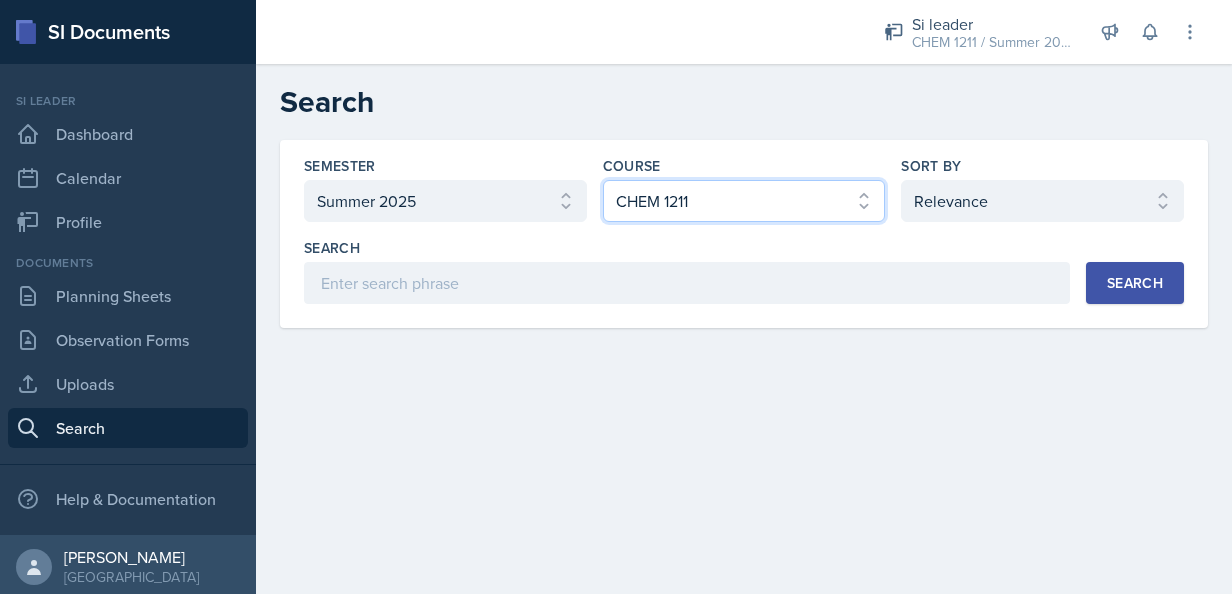 click on "Select course   All ACCT 2101 ACCT 2102 ACCT 4050 ANTH 1102 ANTH 3301 ARCH 1000 ARCH 1000 ARCH 1241 ARCH 2111 ARCH 2211 ARCH 2242 ARCH 3211 ARCH 3212 ARCH 3212 ART 1107 BIOL 1107 BIOL 1107L BIOL 1108 BIOL 1108/BIOL 1108L BIOL 2221 BIOL 2221Lab BIOL 2222 BIOL 2222/BIOL 2222L BIOL 2222Lab BIOL 2251 BIOL 2251L BIOL 2252 BIOL 2252L BIOL 3300 BIOL 3340 BLAW 2200 CHEM 1151 CHEM 1152 CHEM 1211 CHEM 1212 CHEM 2800 CHEM 3361 CHEM 3362 CHEM 3500 CHEM 3601 COM 2135 COMM 2135 DANC 1107 DATA 1501 ECON 2300 ECON 3300 EE 2301 ENGL 1101 ENGL 1102 ENGR 2214 ENGR 3122 ENGR 3131 ENGR 3343 FIN 4220 FIN 4360 FREN 1002 FREN 1002 GEOG 1101 GEOG 1112 HIST 1111 HIST 1112 HIST 2111 HIST 2112 IS 2200 IS 3260 LDRS 2300 MATH 1001 MATH 1111 MATH 1113 MATH 1160 MATH 1179 MATH 1190 MATH 2202 MATH 2203 MATH 2306 MATH 2345 MATH 2390 MATH 3260 MGT 3200 MUSI 1107 PHIL 2010 PHYS 1111 PHYS 1112 PHYS 2211 PHYS 2212 POLS 1101 POLS 2401 PSYC 1101 PSYC 2000 PSYC 2210 PSYC 2500 PSYC 3000 PSYC 3425 PSYC 4100 PSYC 4345 PSYC 4410 SI 1101 SI 1101 SM 2300" at bounding box center [744, 201] 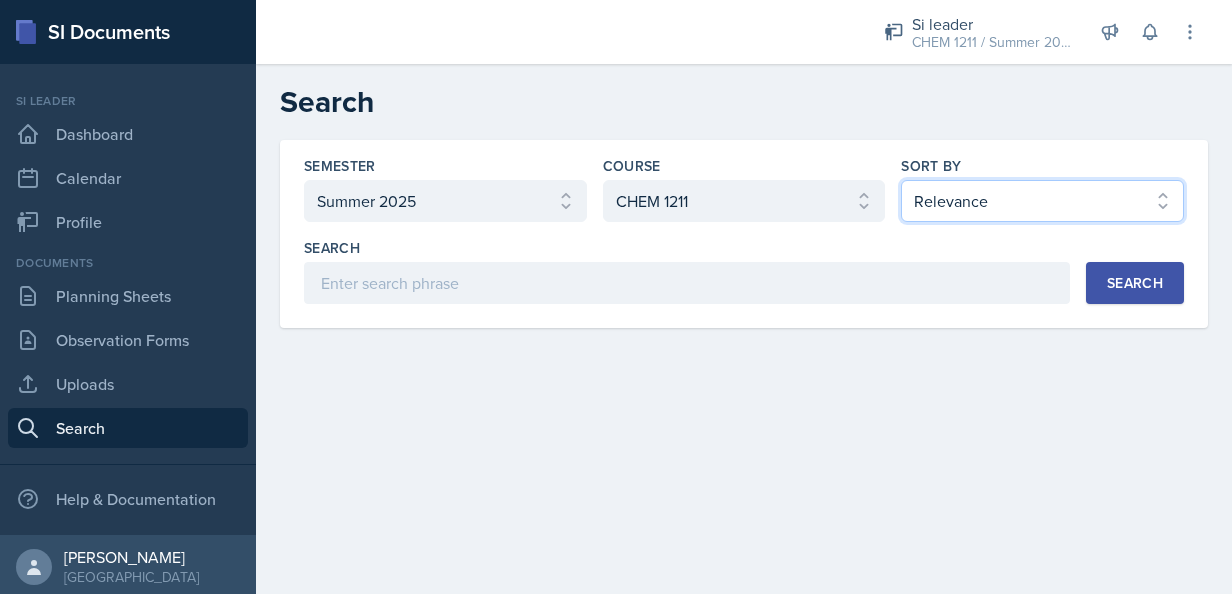 click on "Select sort by   Relevance Document Date (Asc) Document Date (Desc)" at bounding box center [1042, 201] 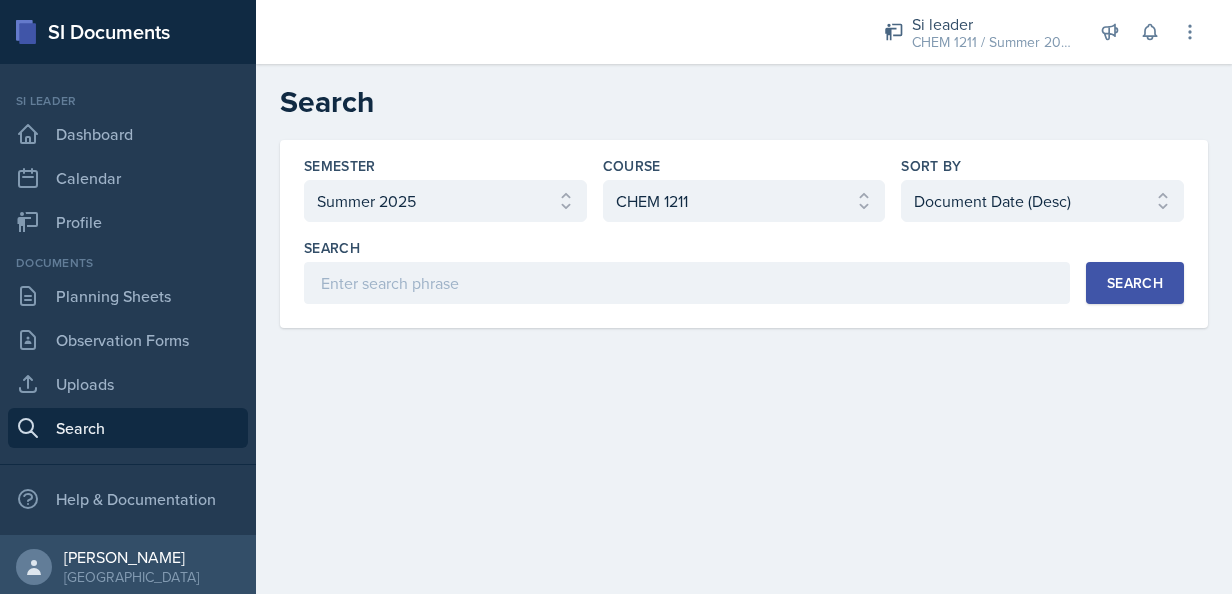 click on "Search" at bounding box center (1135, 283) 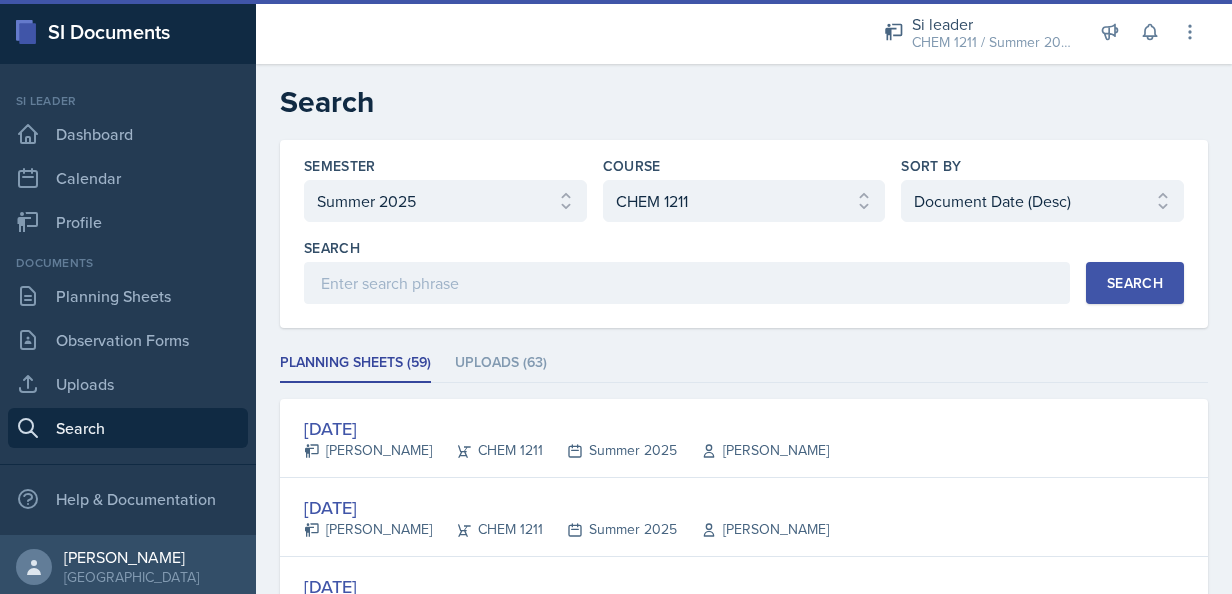 click on "Semester     Select semester   All Fall 2025 Summer 2025 Spring 2025 Fall 2024 Summer 2024 Spring 2024 Fall 2023 Summer 2023 Spring 2023 Fall 2022 Summer 2022 Spring 2022 Fall 2021 Summer 2021 Spring 2021 Fall 2020     Course     Select course   All ACCT 2101 ACCT 2102 ACCT 4050 ANTH 1102 ANTH 3301 ARCH 1000 ARCH 1000 ARCH 1241 ARCH 2111 ARCH 2211 ARCH 2242 ARCH 3211 ARCH 3212 ARCH 3212 ART 1107 BIOL 1107 BIOL 1107L BIOL 1108 BIOL 1108/BIOL 1108L BIOL 2221 BIOL 2221Lab BIOL 2222 BIOL 2222/BIOL 2222L BIOL 2222Lab BIOL 2251 BIOL 2251L BIOL 2252 BIOL 2252L BIOL 3300 BIOL 3340 BLAW 2200 CHEM 1151 CHEM 1152 CHEM 1211 CHEM 1212 CHEM 2800 CHEM 3361 CHEM 3362 CHEM 3500 CHEM 3601 COM 2135 COMM 2135 DANC 1107 DATA 1501 ECON 2300 ECON 3300 EE 2301 ENGL 1101 ENGL 1102 ENGR 2214 ENGR 3122 ENGR 3131 ENGR 3343 FIN 4220 FIN 4360 FREN 1002 FREN 1002 GEOG 1101 GEOG 1112 HIST 1111 HIST 1112 HIST 2111 HIST 2112 IS 2200 IS 3260 LDRS 2300 MATH 1001 MATH 1111 MATH 1113 MATH 1160 MATH 1179 MATH 1190 MATH 2202 MATH 2203 MATH 2306" at bounding box center [744, 234] 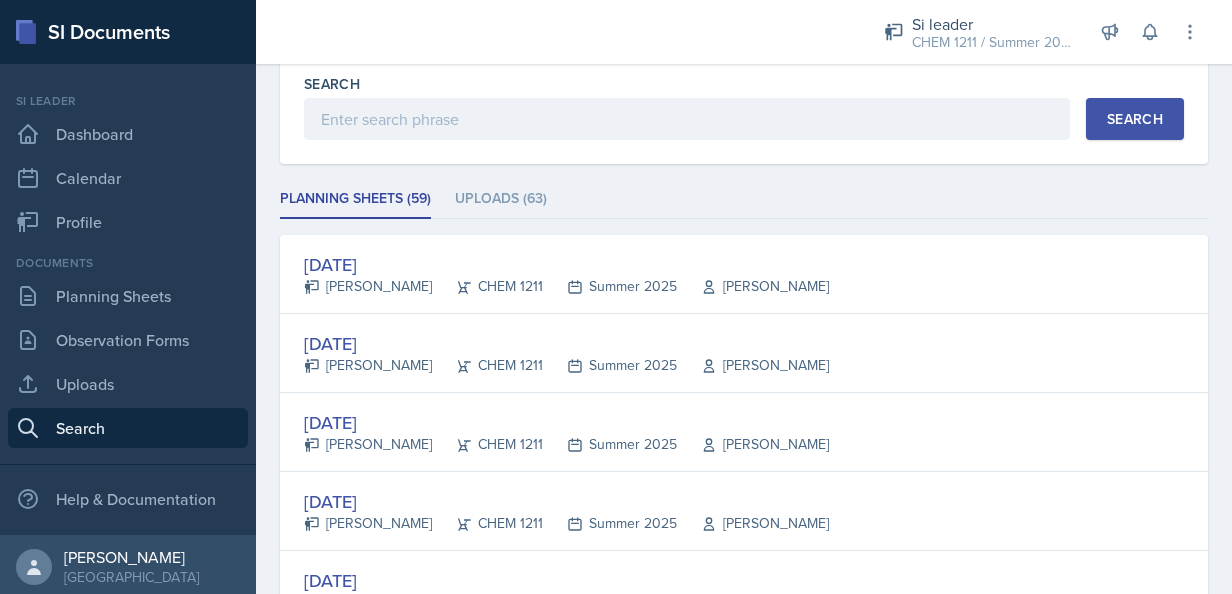 scroll, scrollTop: 200, scrollLeft: 0, axis: vertical 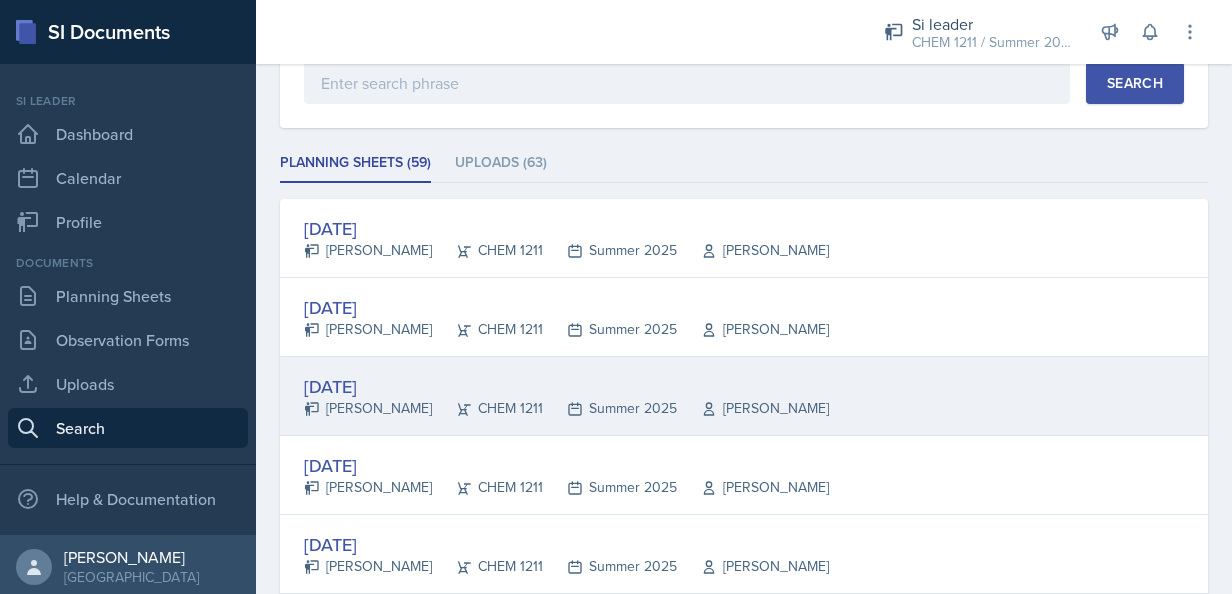 click 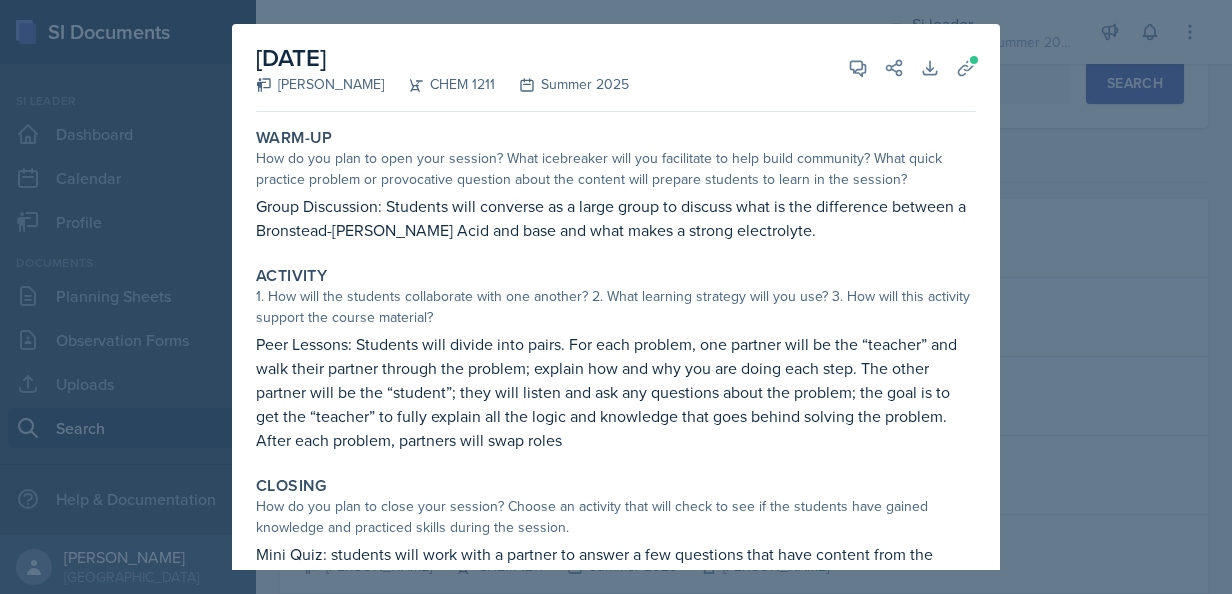 scroll, scrollTop: 52, scrollLeft: 0, axis: vertical 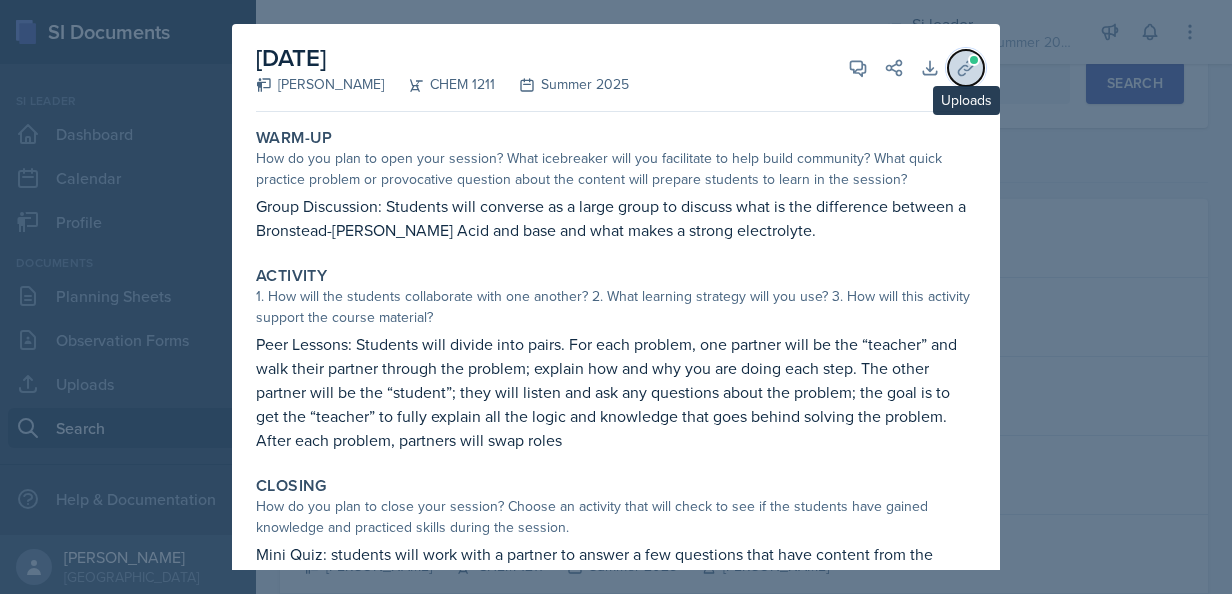 click on "Uploads" at bounding box center (966, 68) 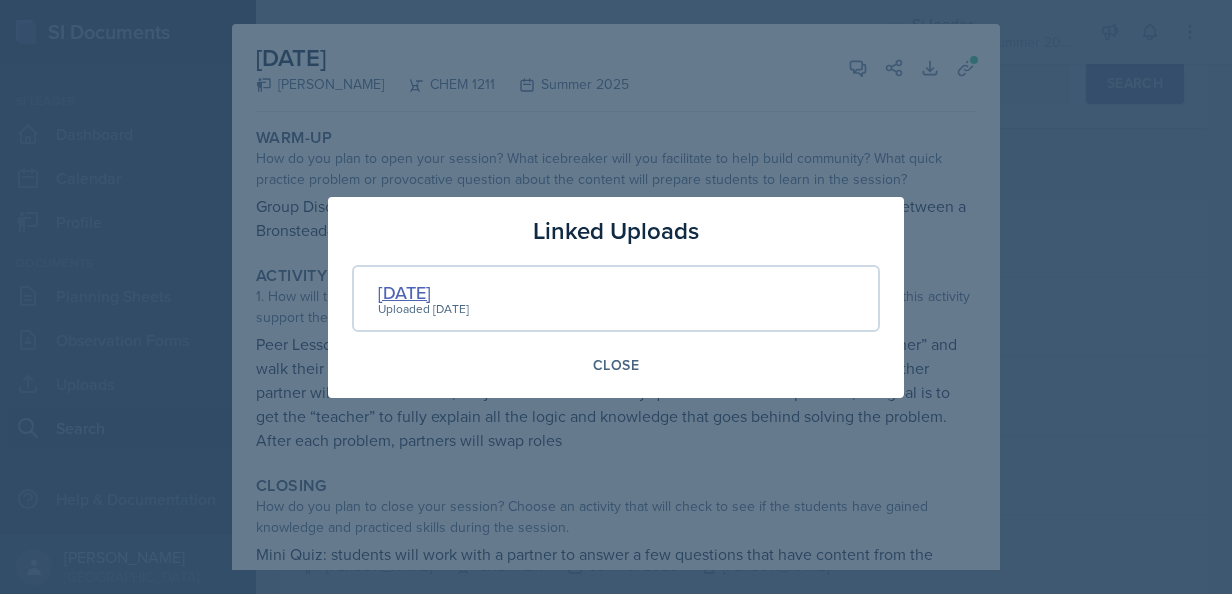 click on "[DATE]" at bounding box center (423, 292) 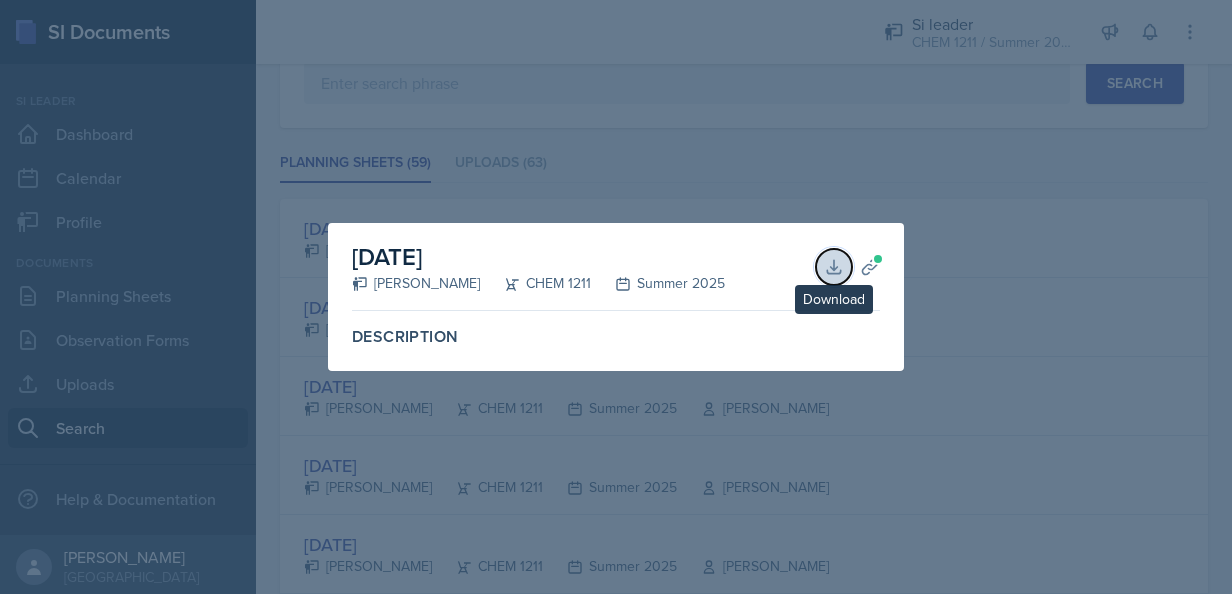 click on "Download" at bounding box center [834, 267] 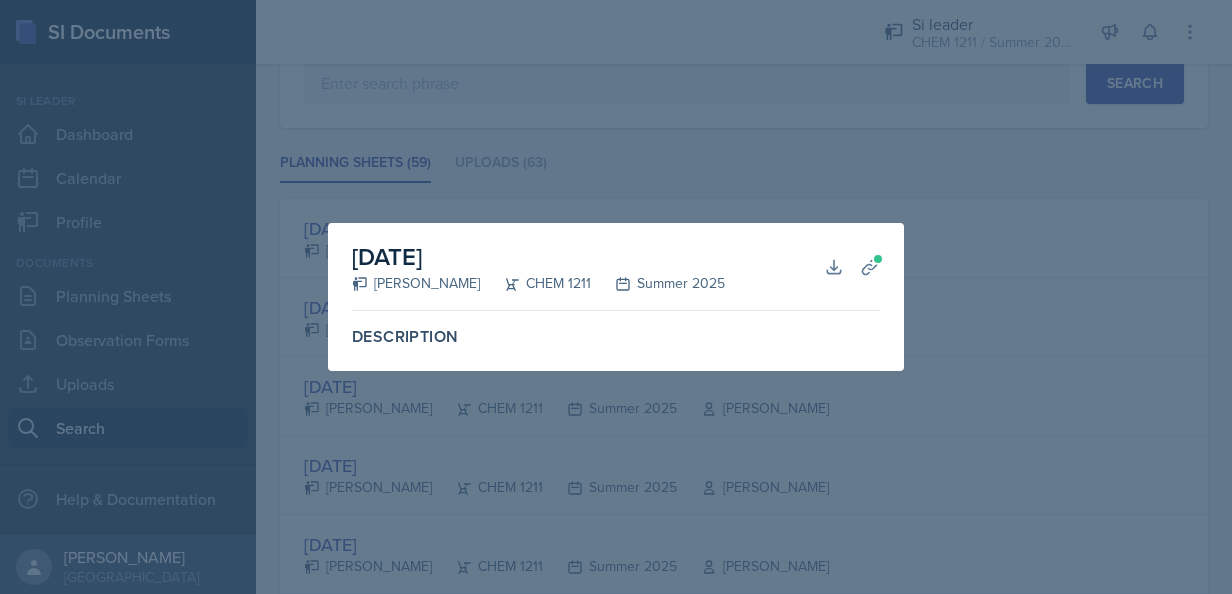 click at bounding box center [616, 297] 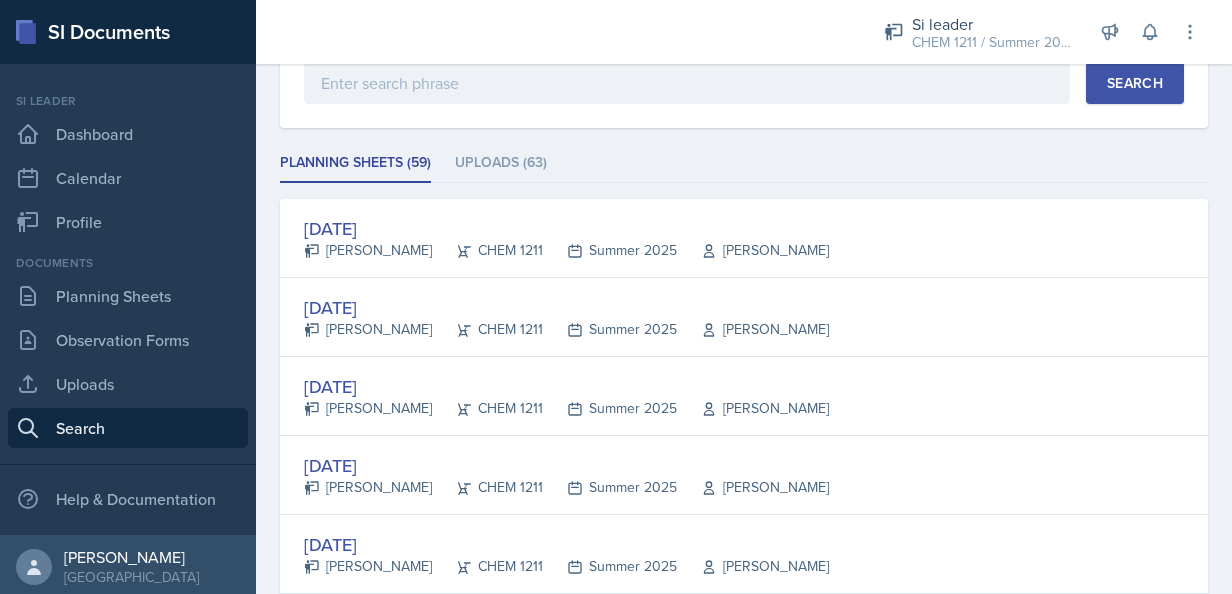click on "Planning Sheets (59) Uploads (63)" at bounding box center [744, 163] 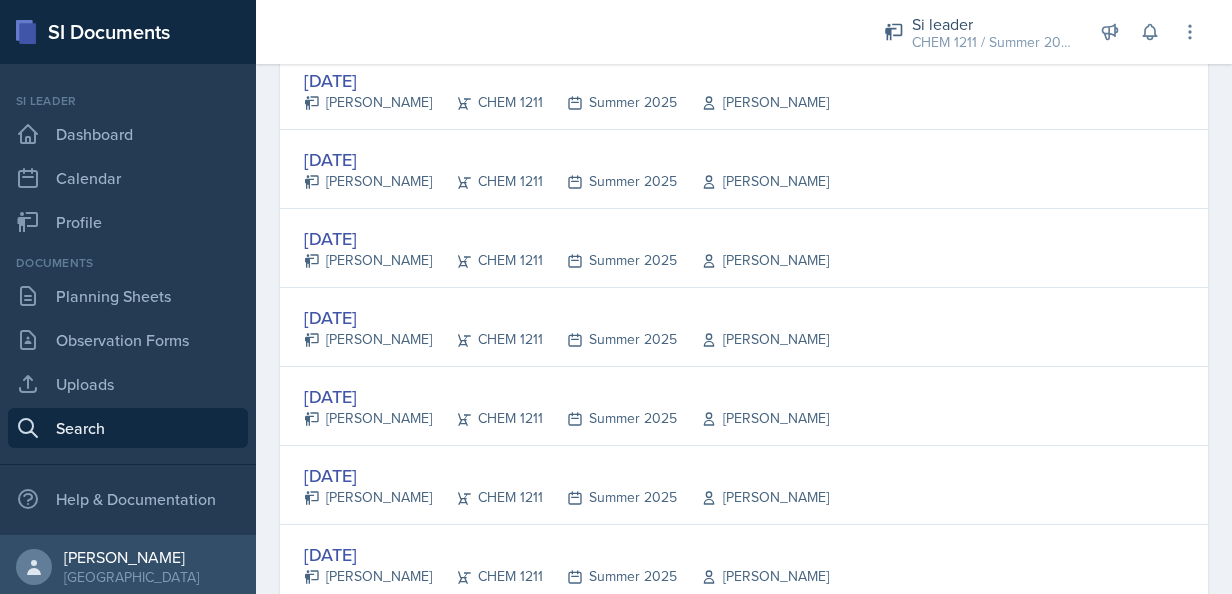 scroll, scrollTop: 520, scrollLeft: 0, axis: vertical 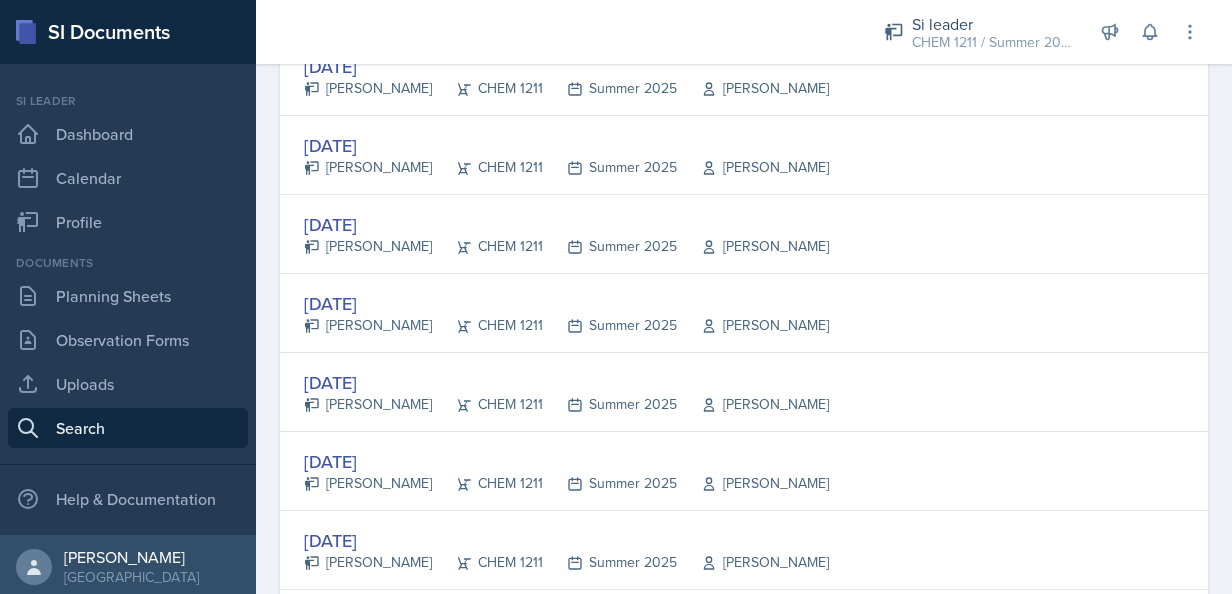 click on "[DATE]" at bounding box center [566, 145] 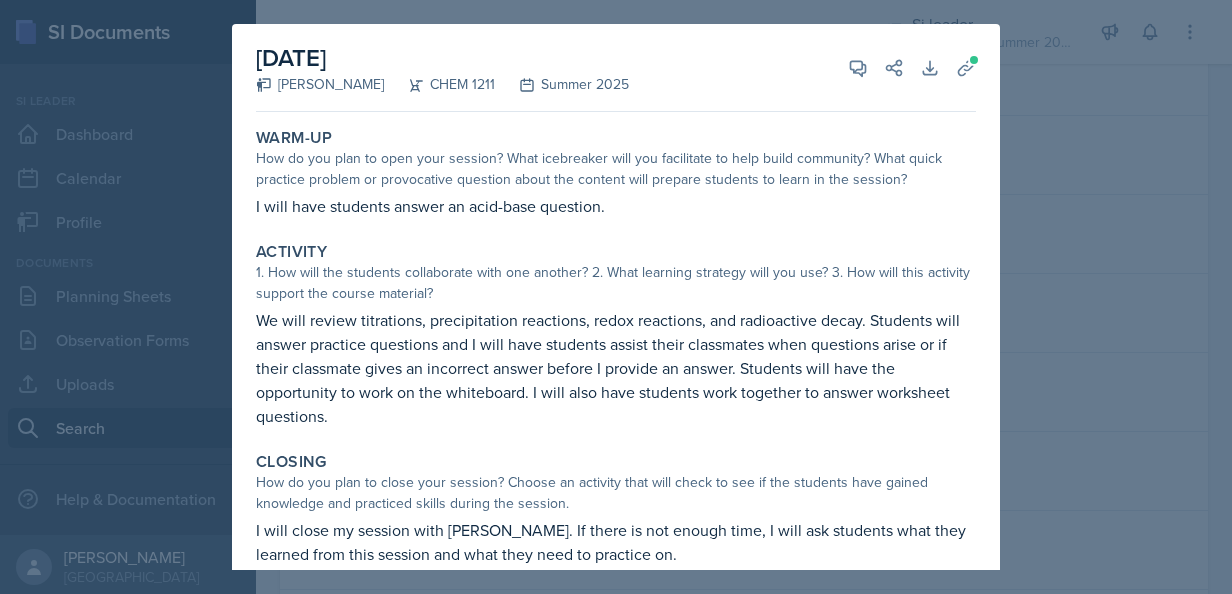 click at bounding box center [616, 297] 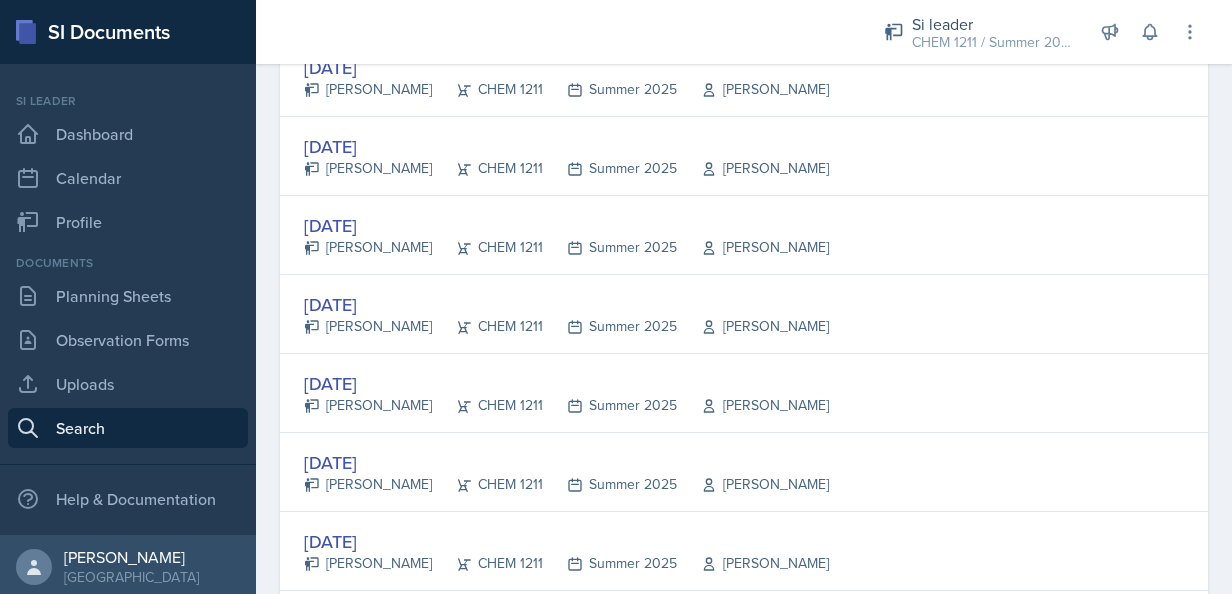 scroll, scrollTop: 400, scrollLeft: 0, axis: vertical 